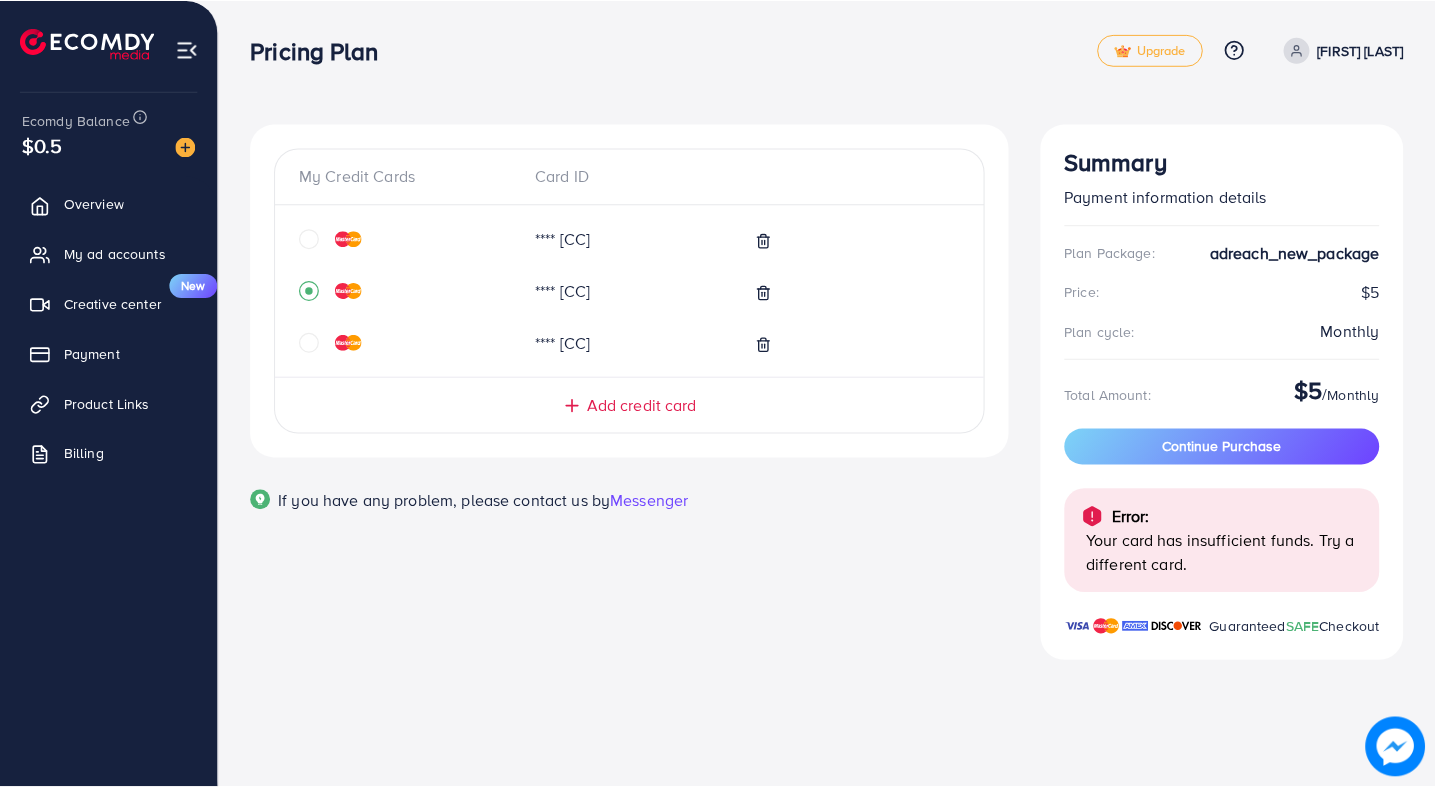 scroll, scrollTop: 0, scrollLeft: 0, axis: both 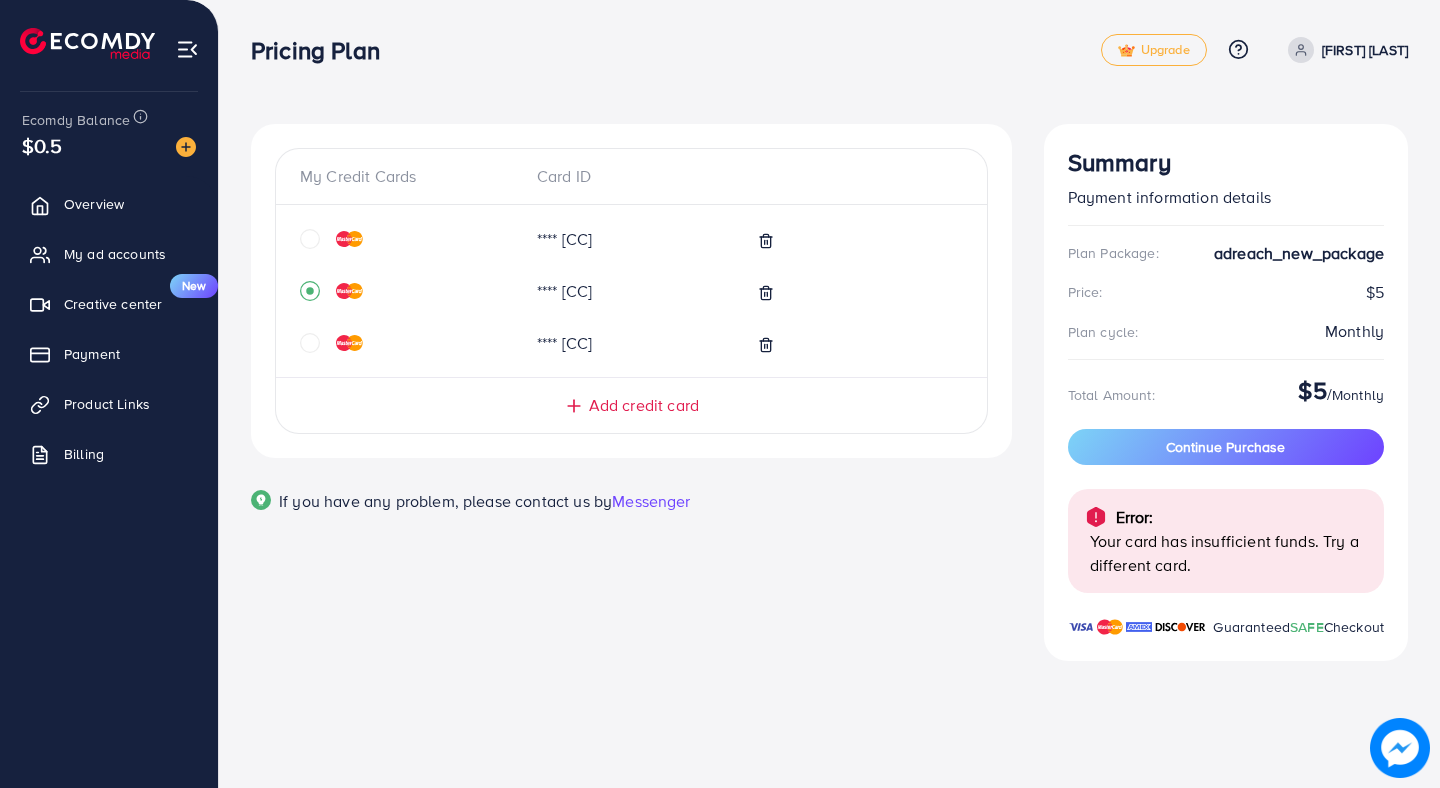 click on "**** [LAST_FOUR]" at bounding box center [631, 343] 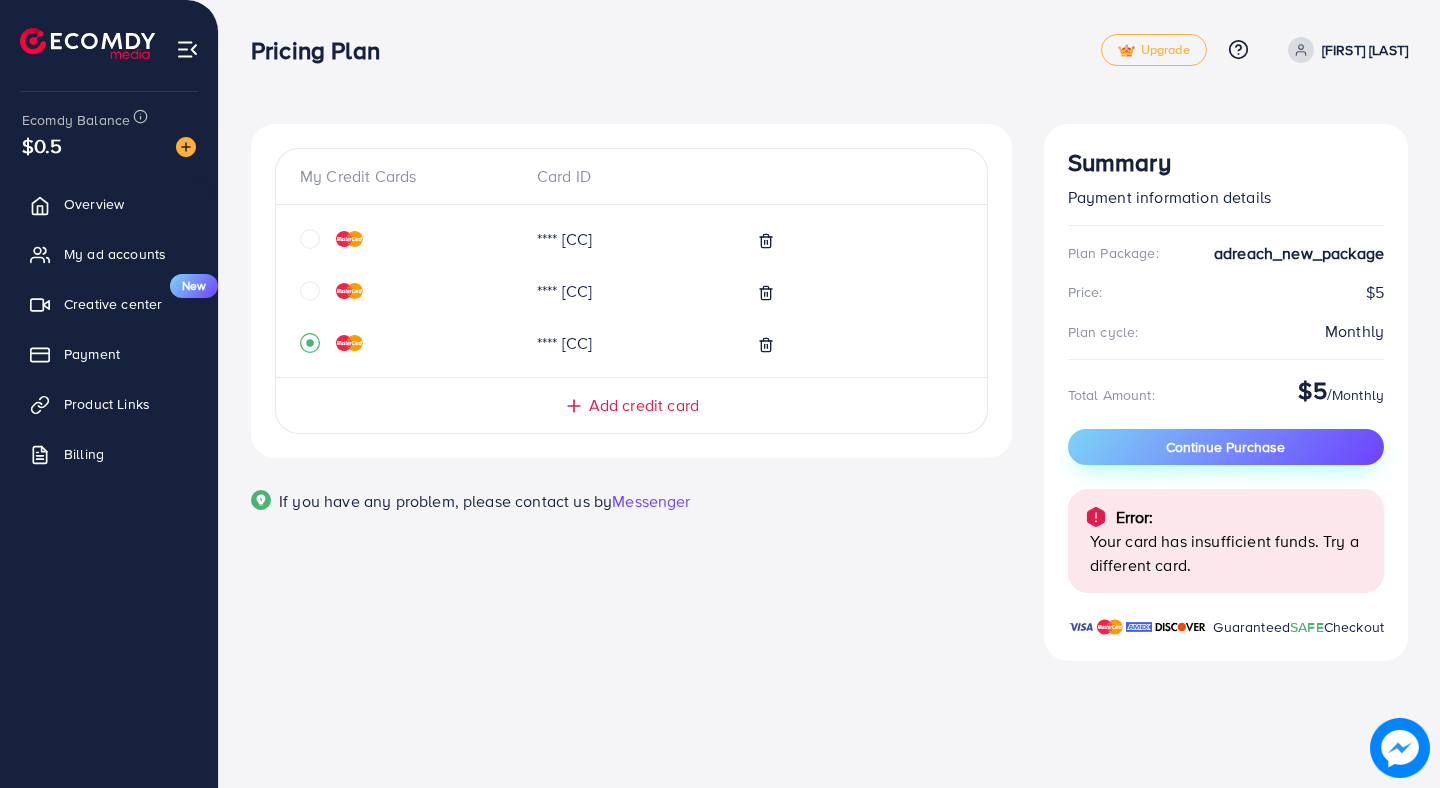 click on "Continue Purchase" at bounding box center (1226, 447) 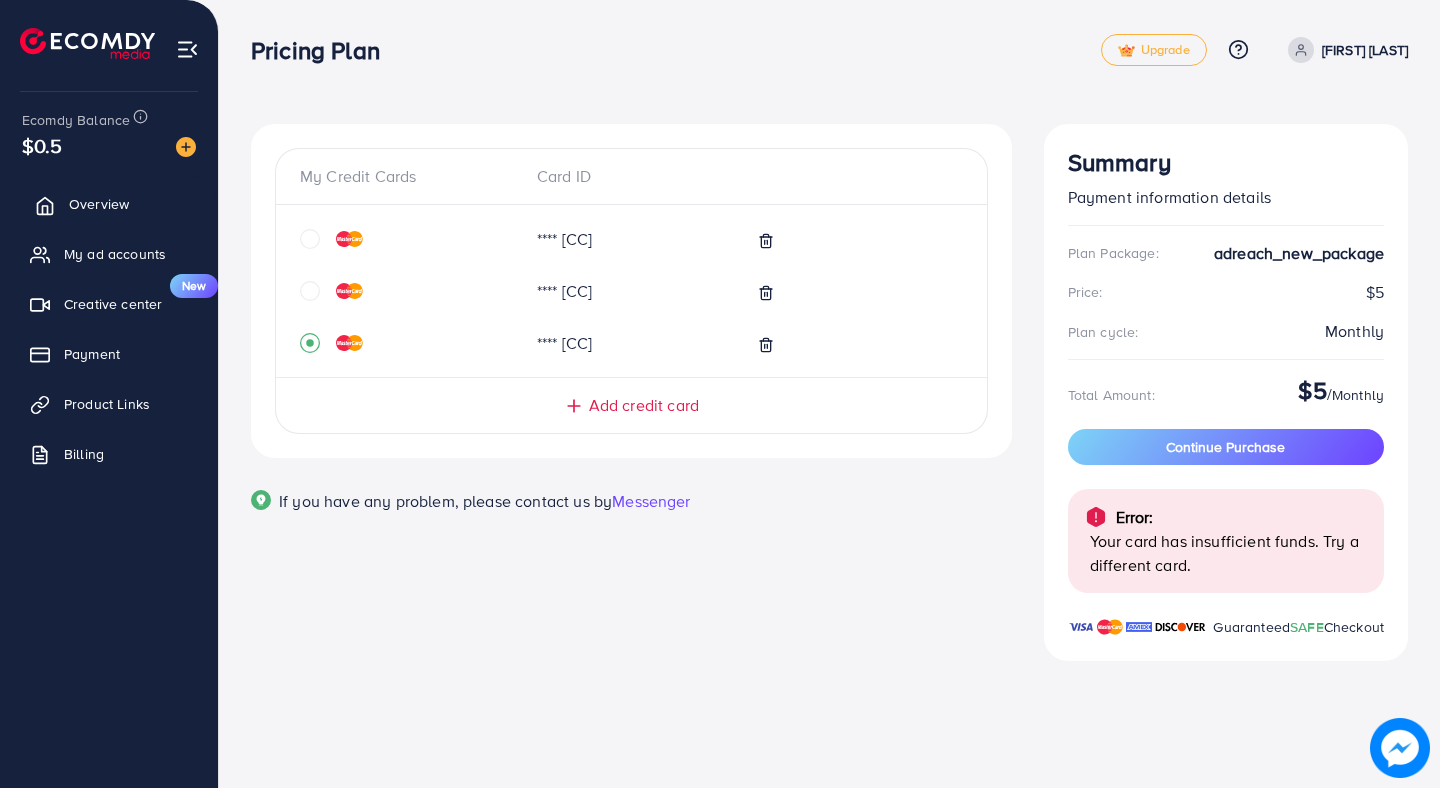 click on "Overview" at bounding box center (99, 204) 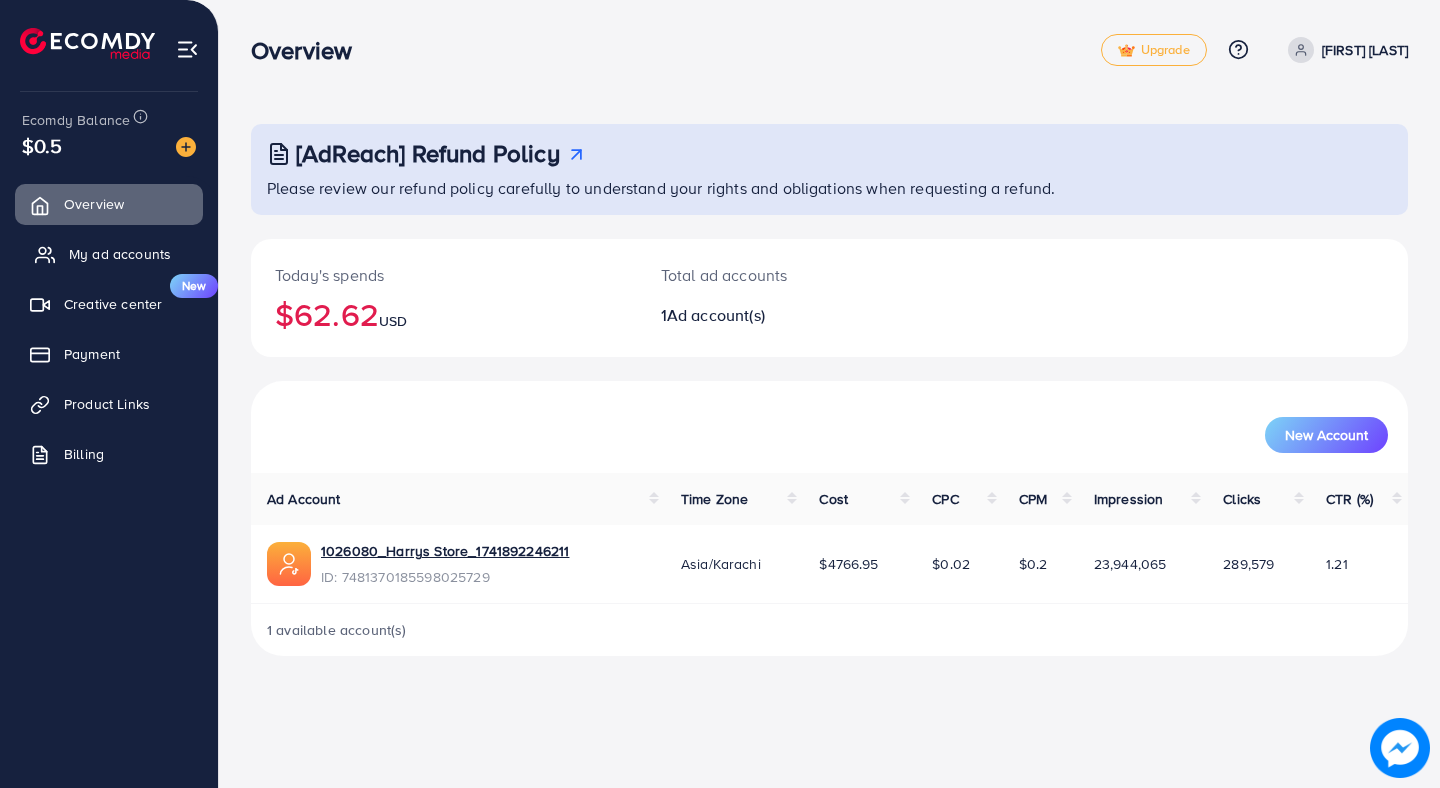 click on "My ad accounts" at bounding box center [120, 254] 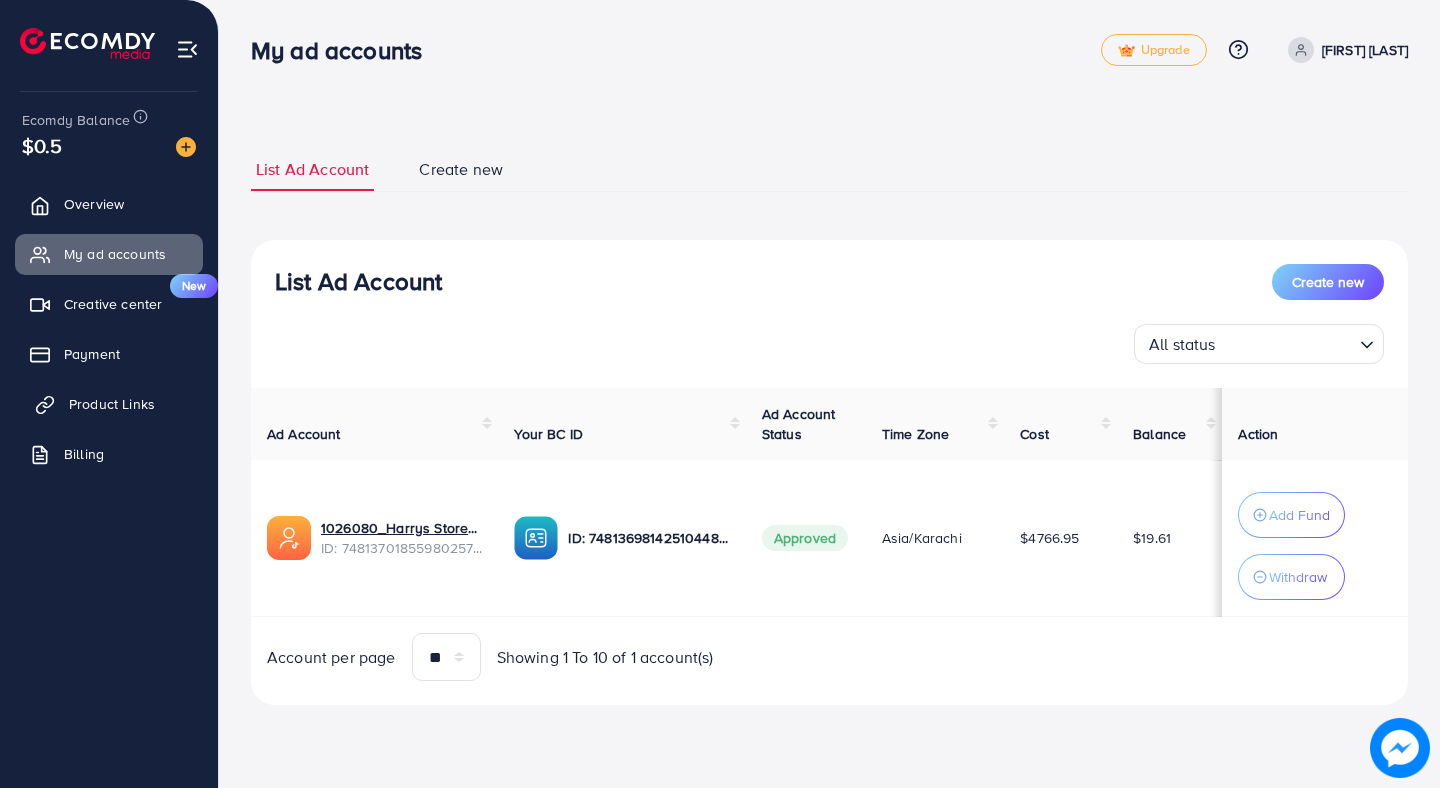 click on "Product Links" at bounding box center (112, 404) 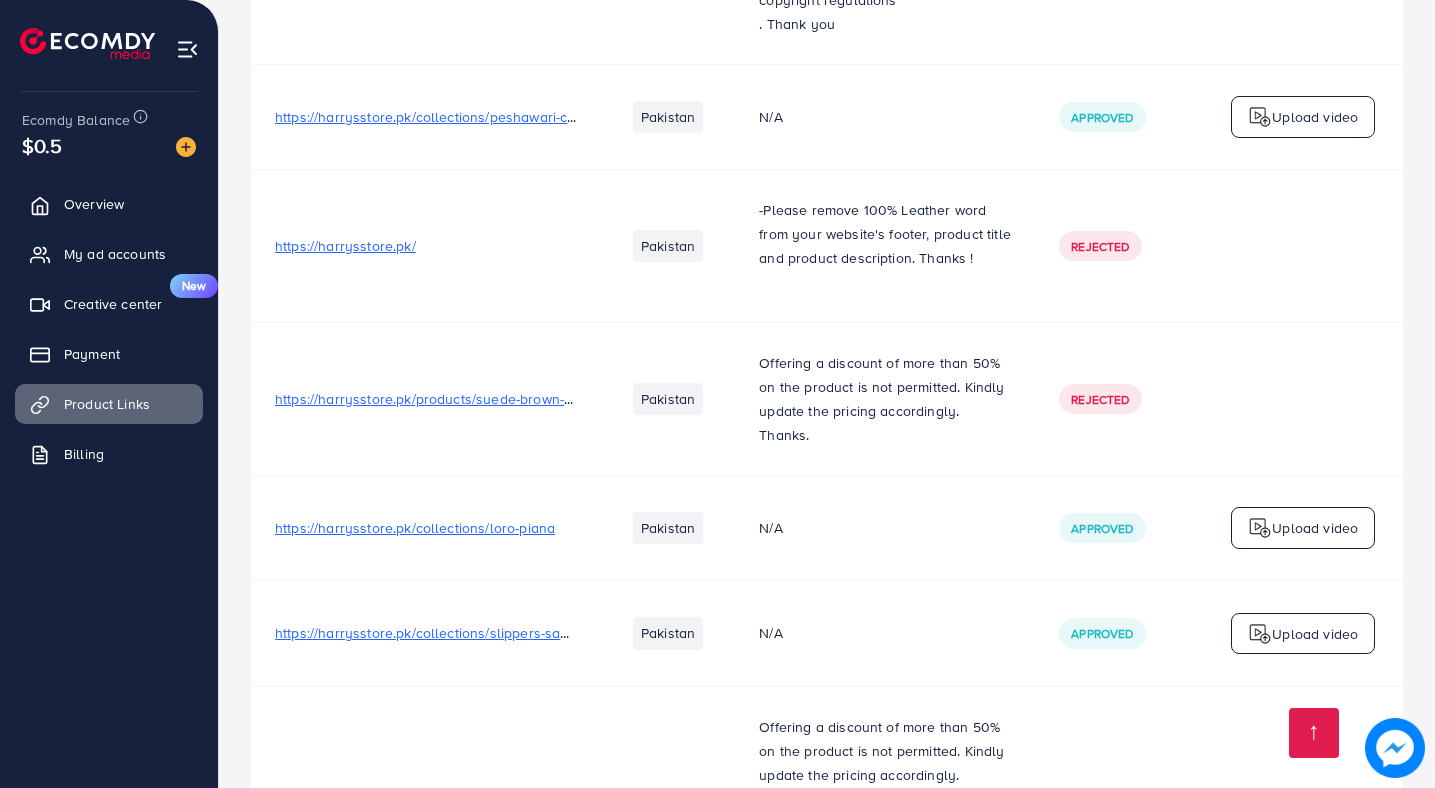 scroll, scrollTop: 1798, scrollLeft: 0, axis: vertical 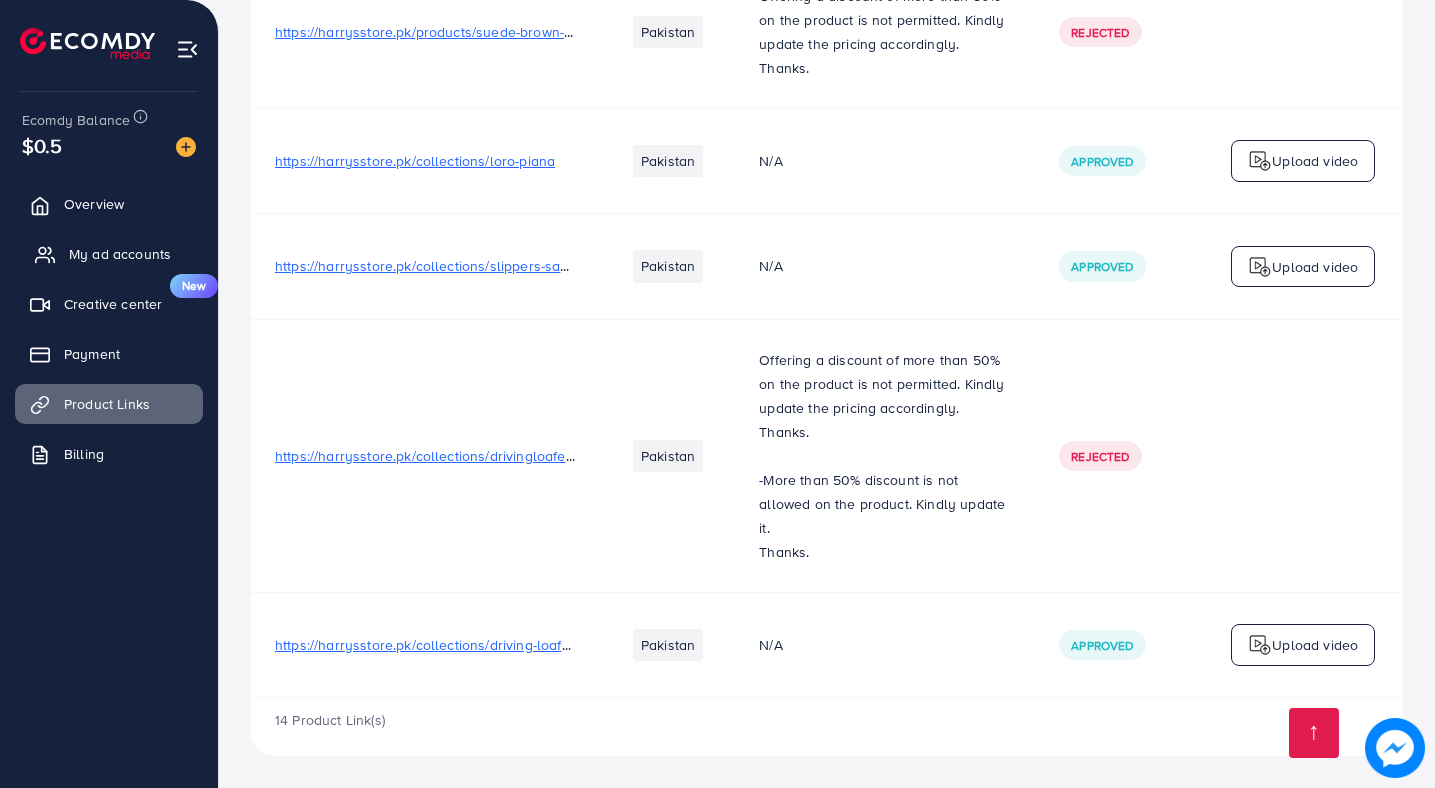 click on "My ad accounts" at bounding box center (120, 254) 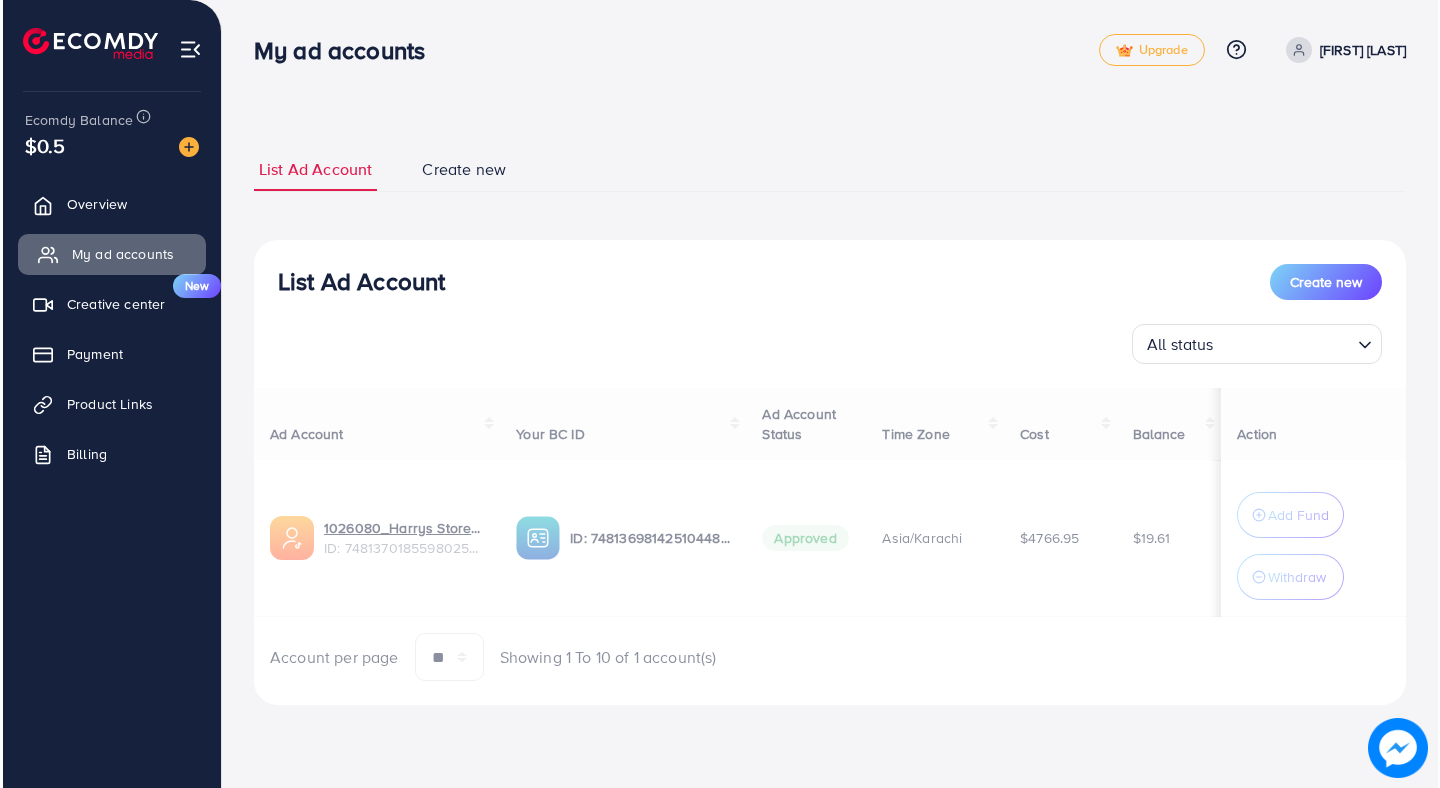 scroll, scrollTop: 0, scrollLeft: 0, axis: both 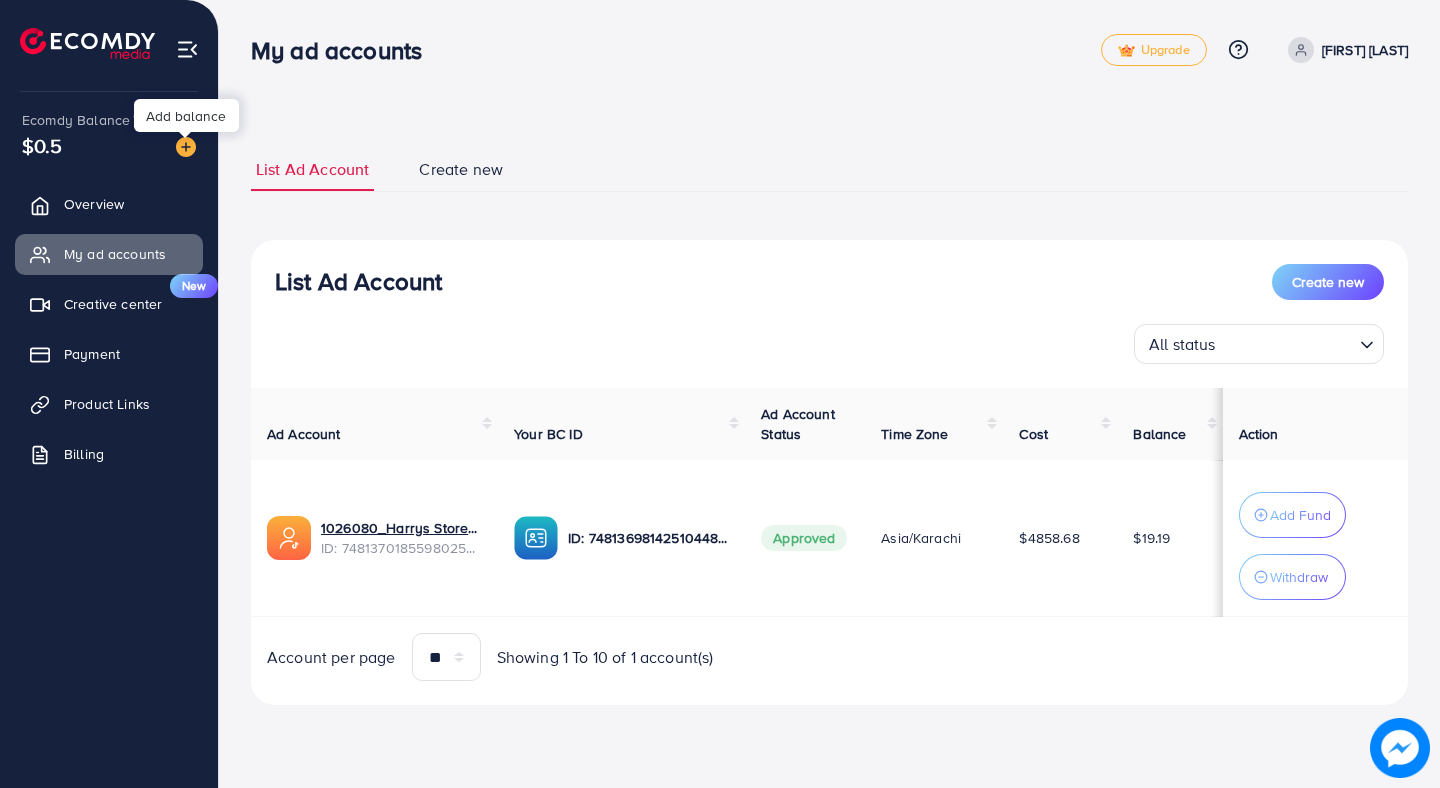 click at bounding box center [186, 147] 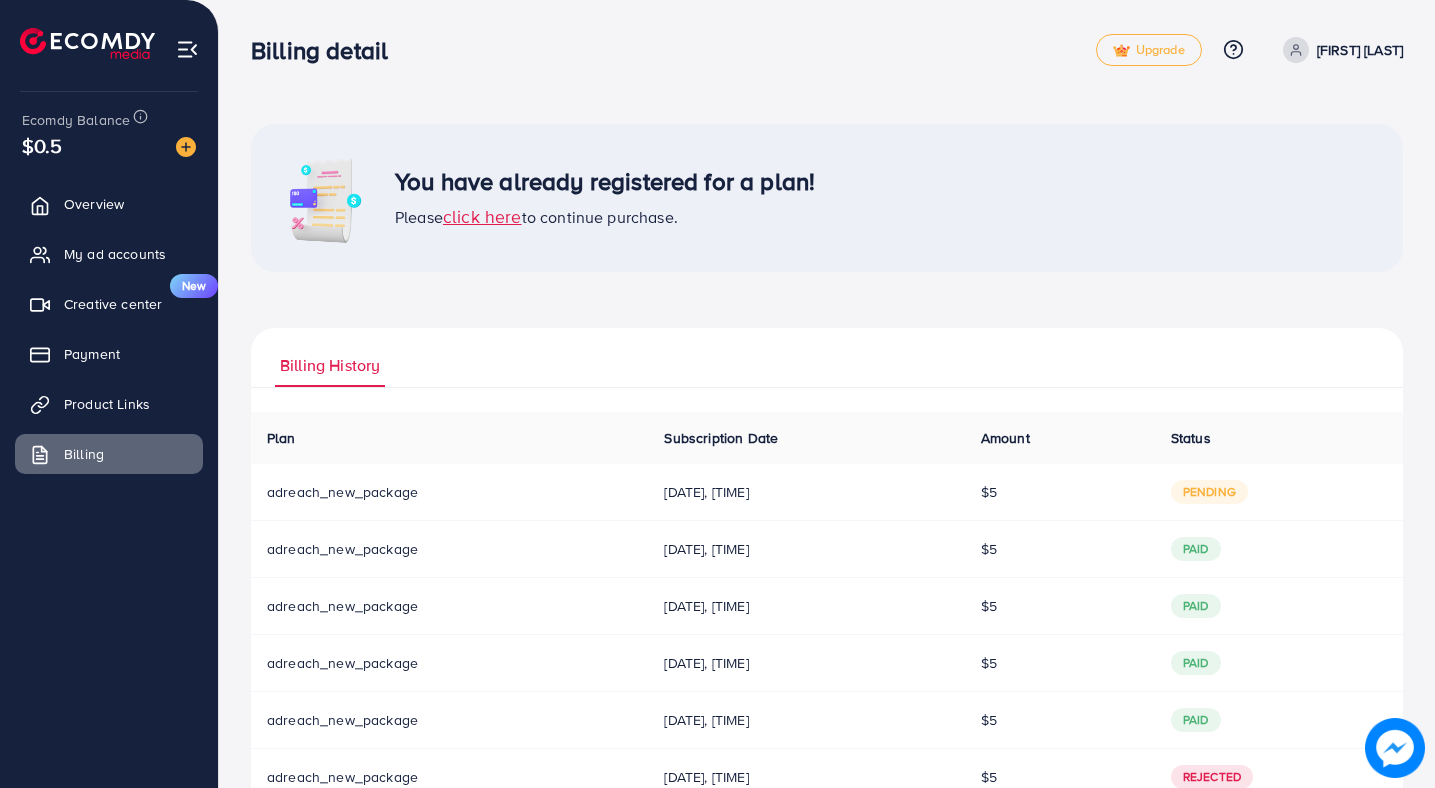 click on "adreach_new_package" at bounding box center [342, 492] 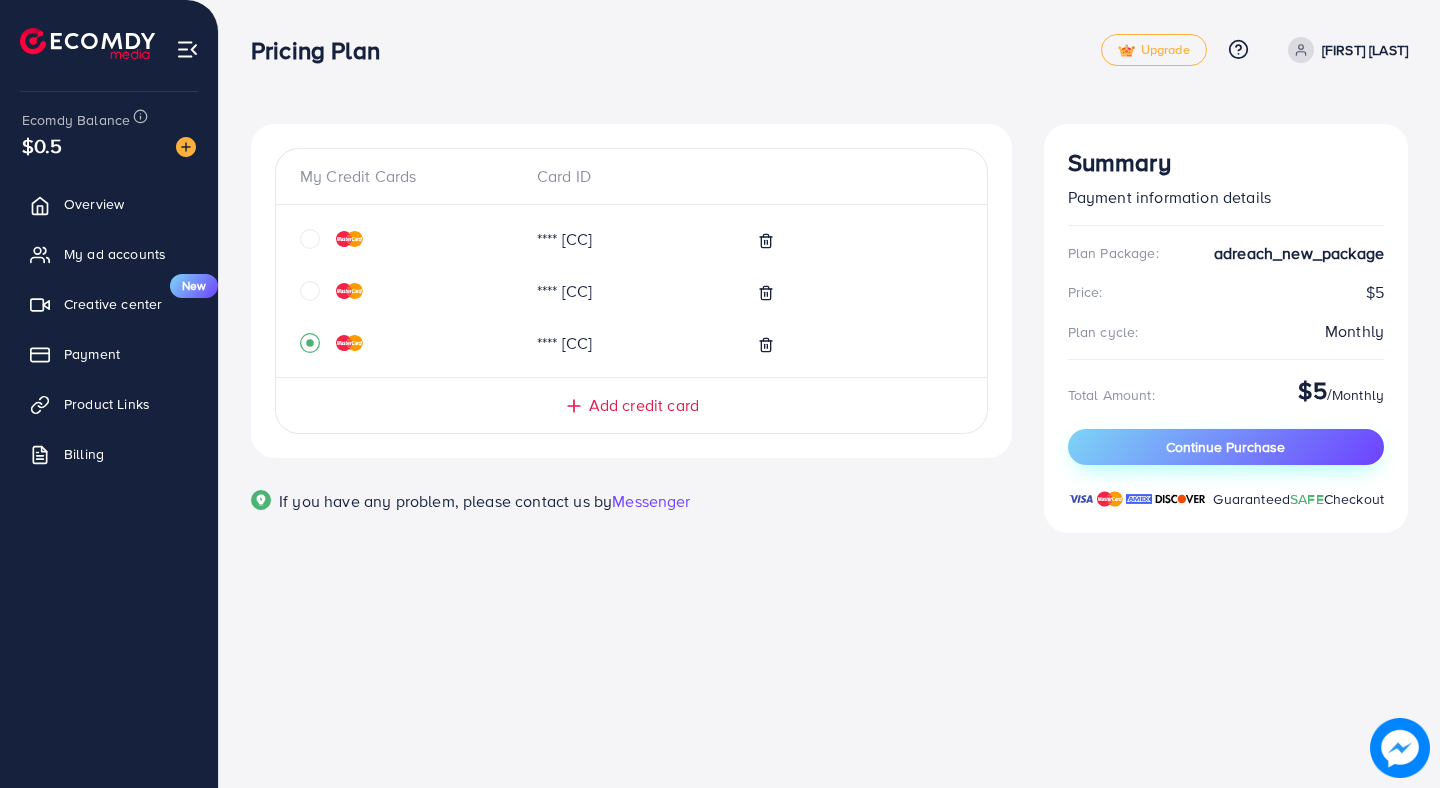 click on "Continue Purchase" at bounding box center (1226, 447) 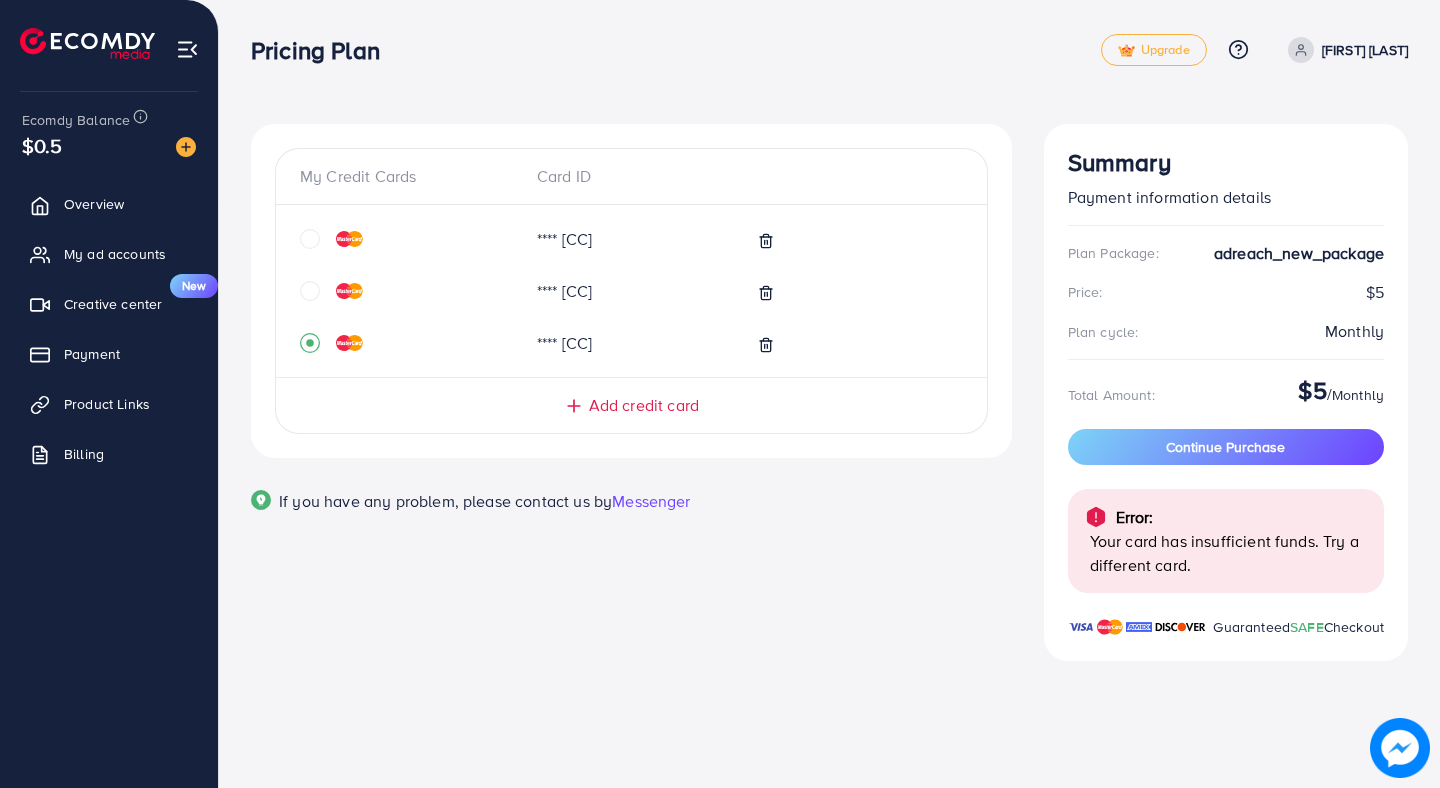 click on "[FIRST] [LAST]" at bounding box center [1365, 50] 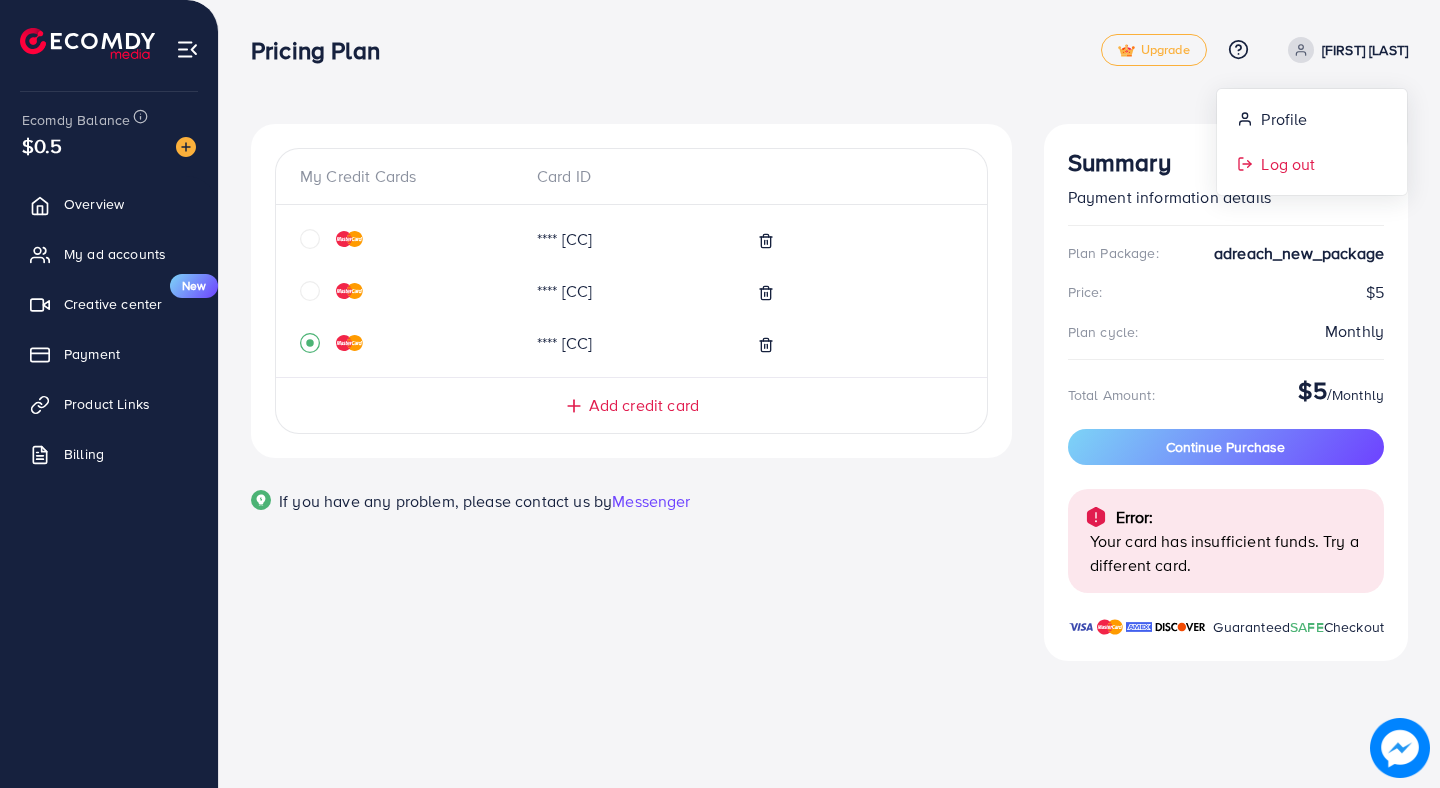 click on "Log out" at bounding box center [1312, 164] 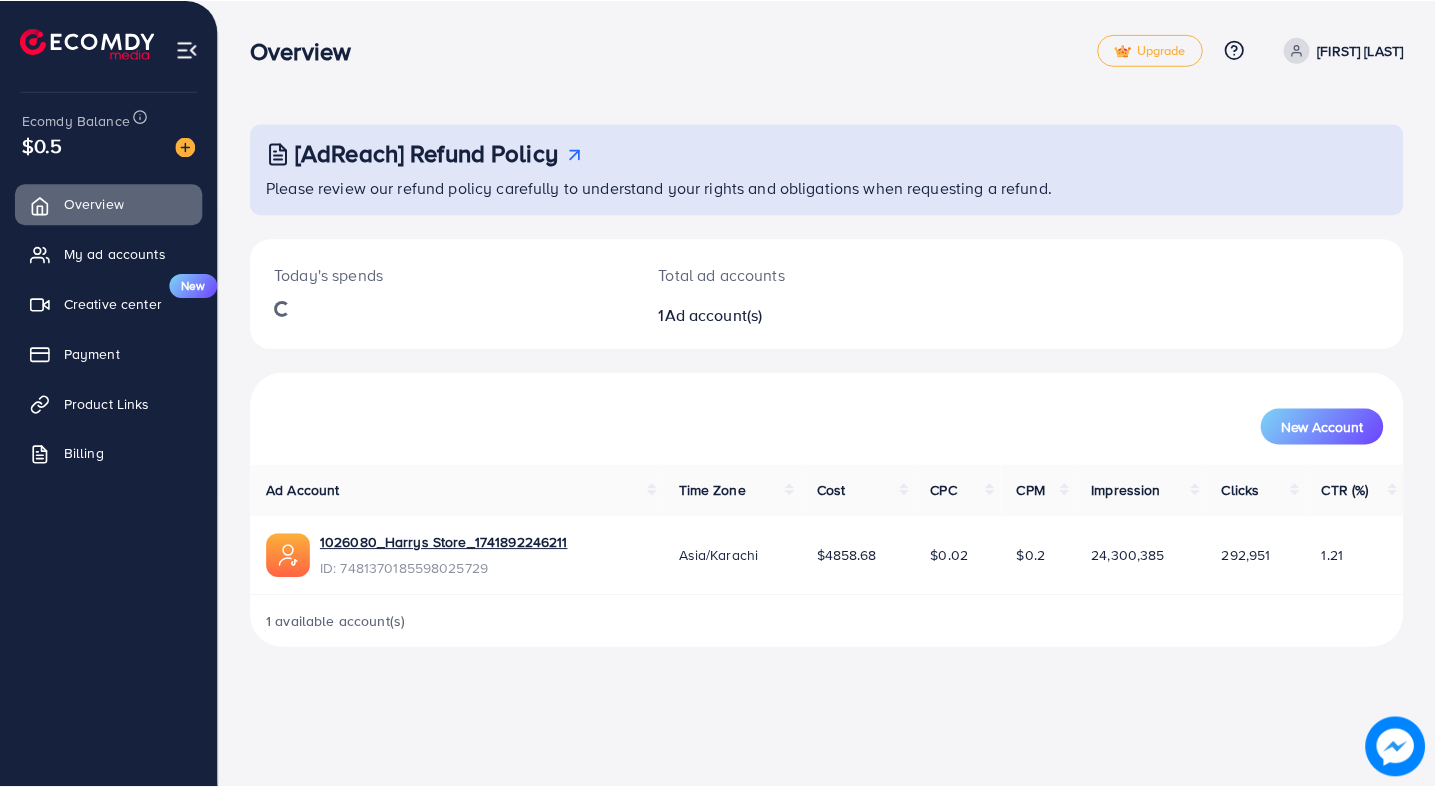 scroll, scrollTop: 0, scrollLeft: 0, axis: both 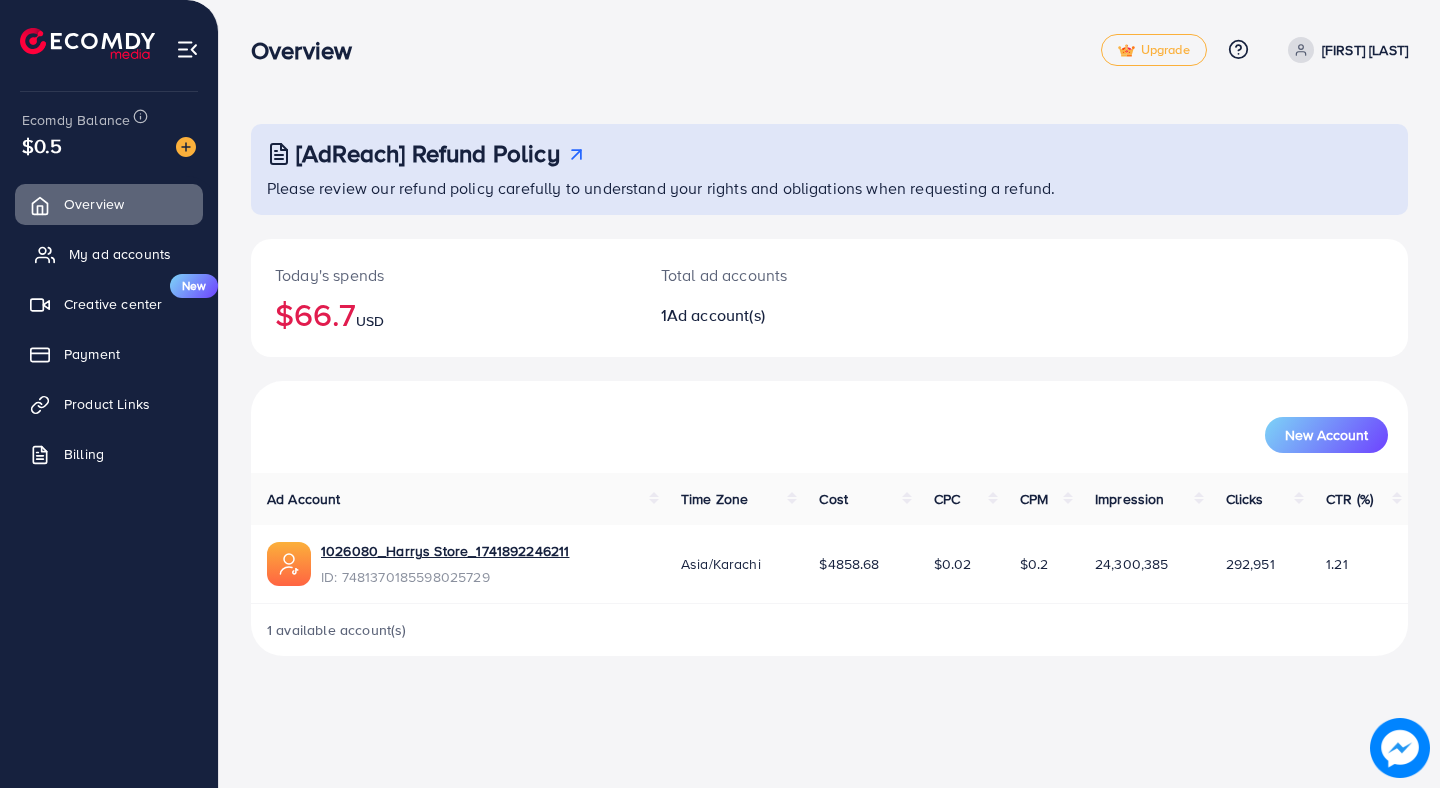 click on "My ad accounts" at bounding box center (109, 254) 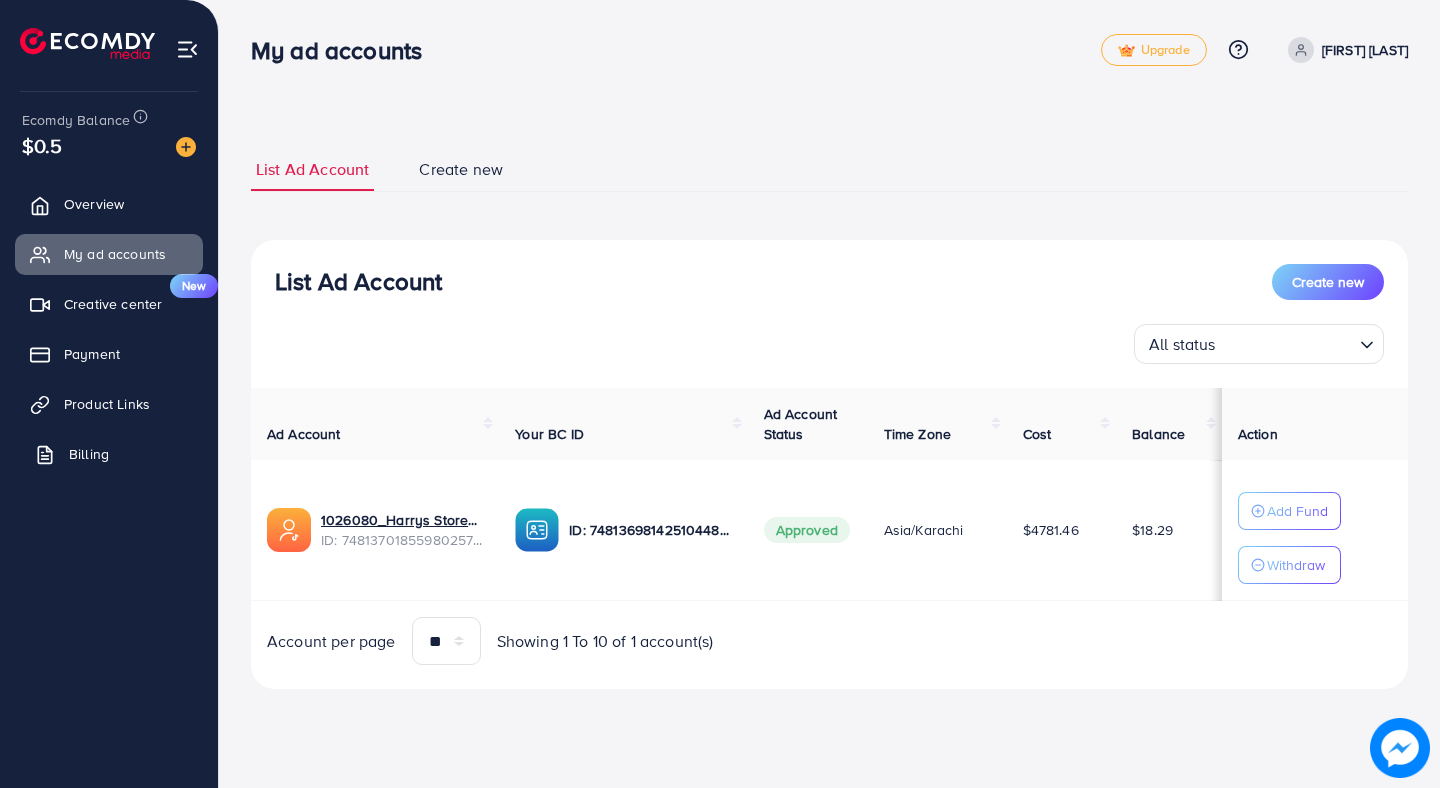 click on "Billing" at bounding box center [109, 454] 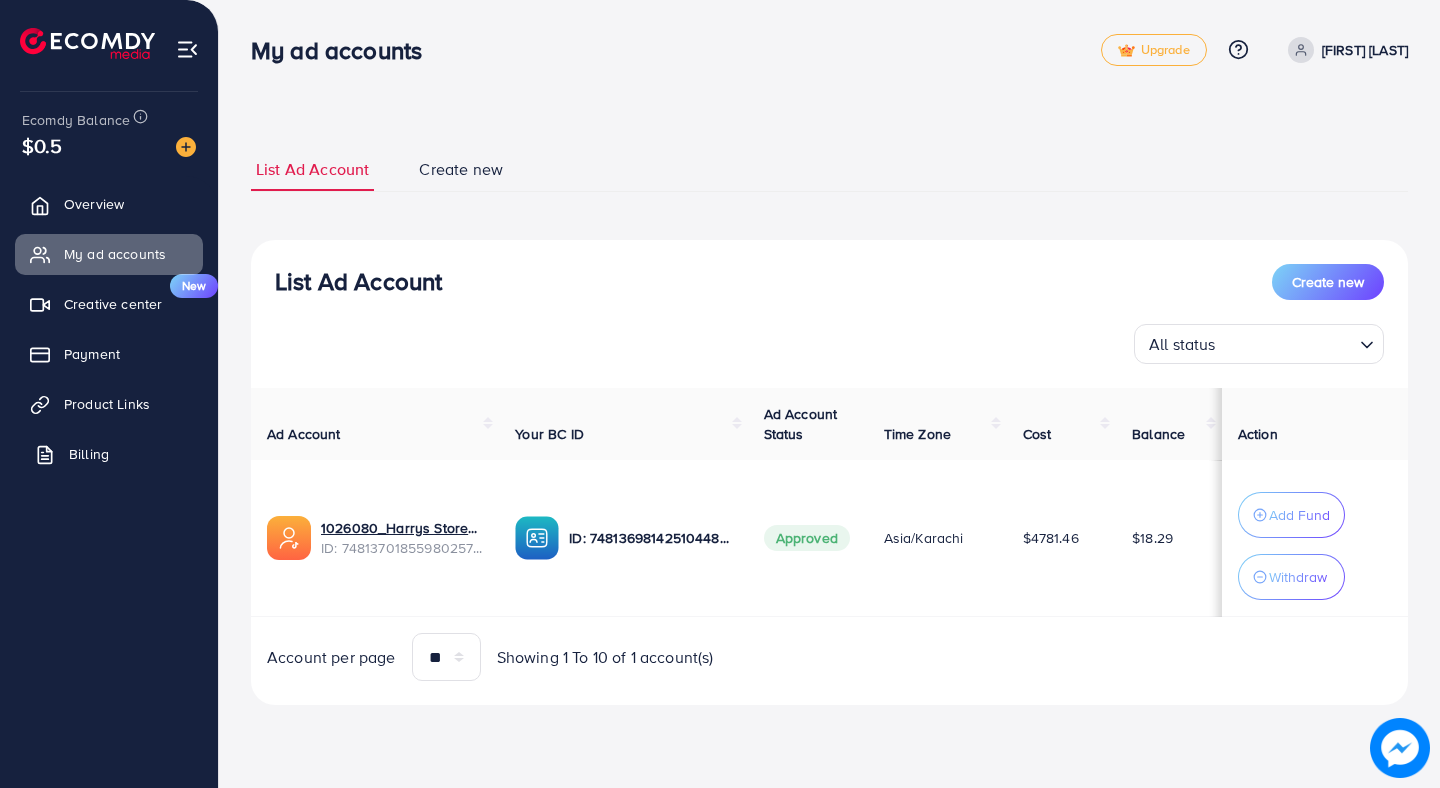 click on "Billing" at bounding box center (109, 454) 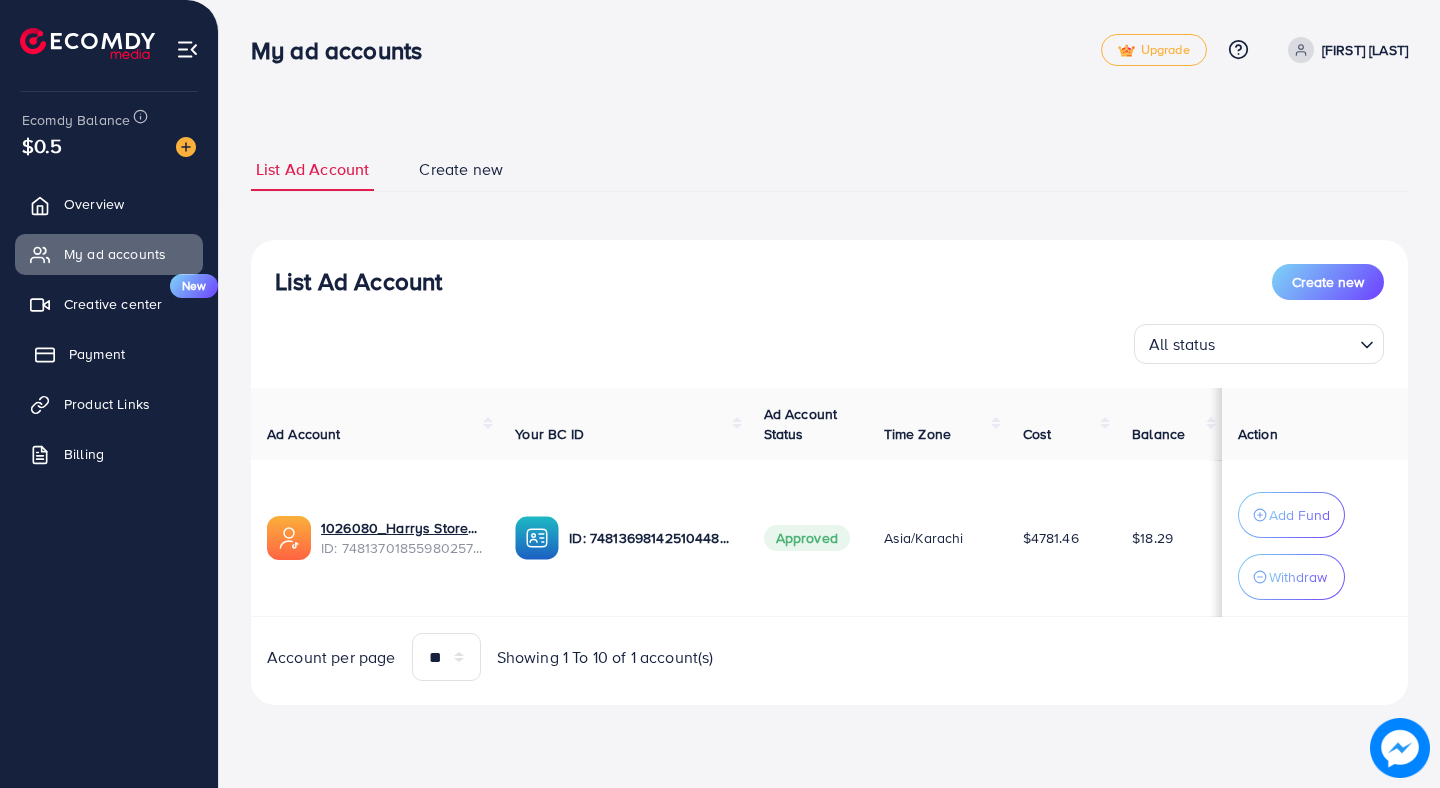 click on "Payment" at bounding box center (109, 354) 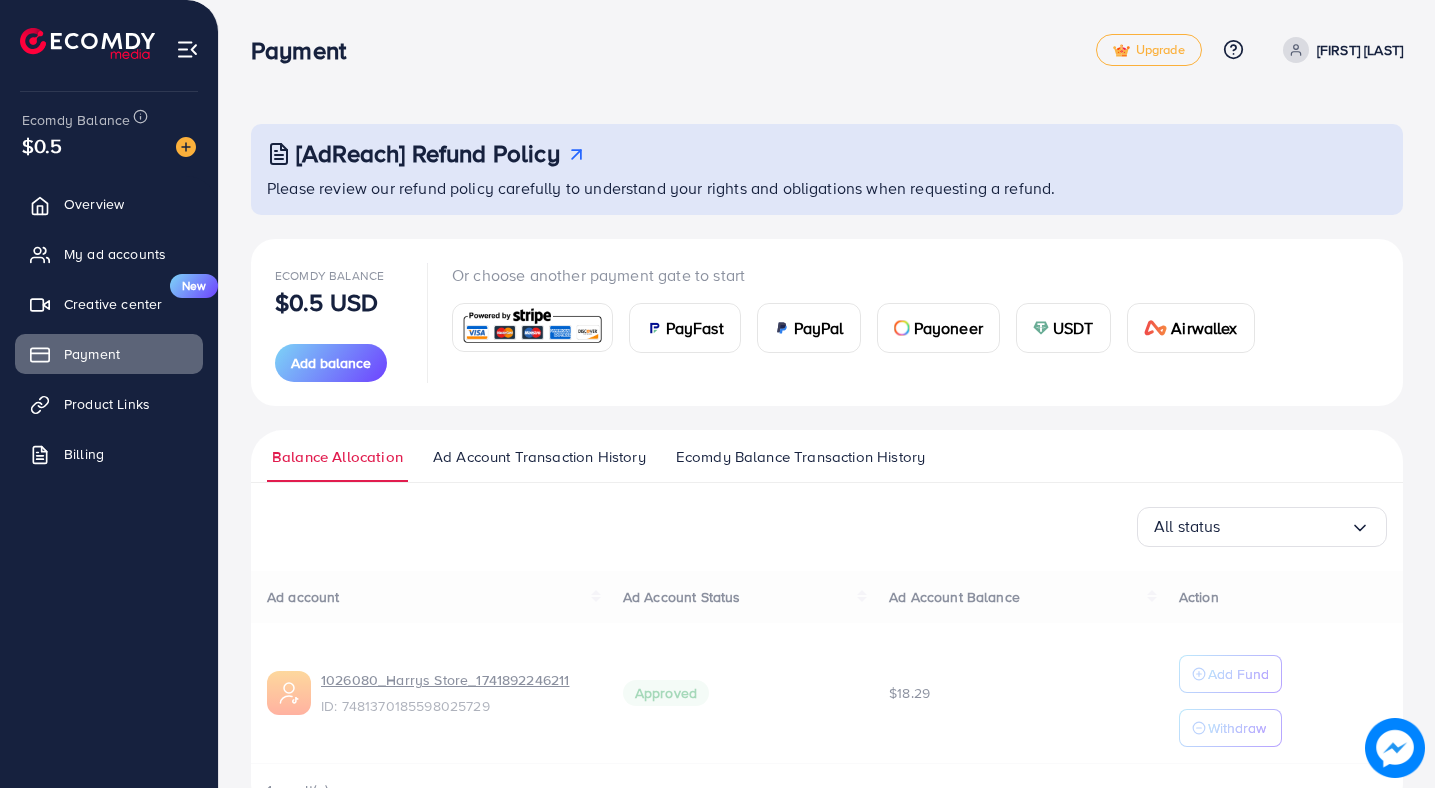 scroll, scrollTop: 60, scrollLeft: 0, axis: vertical 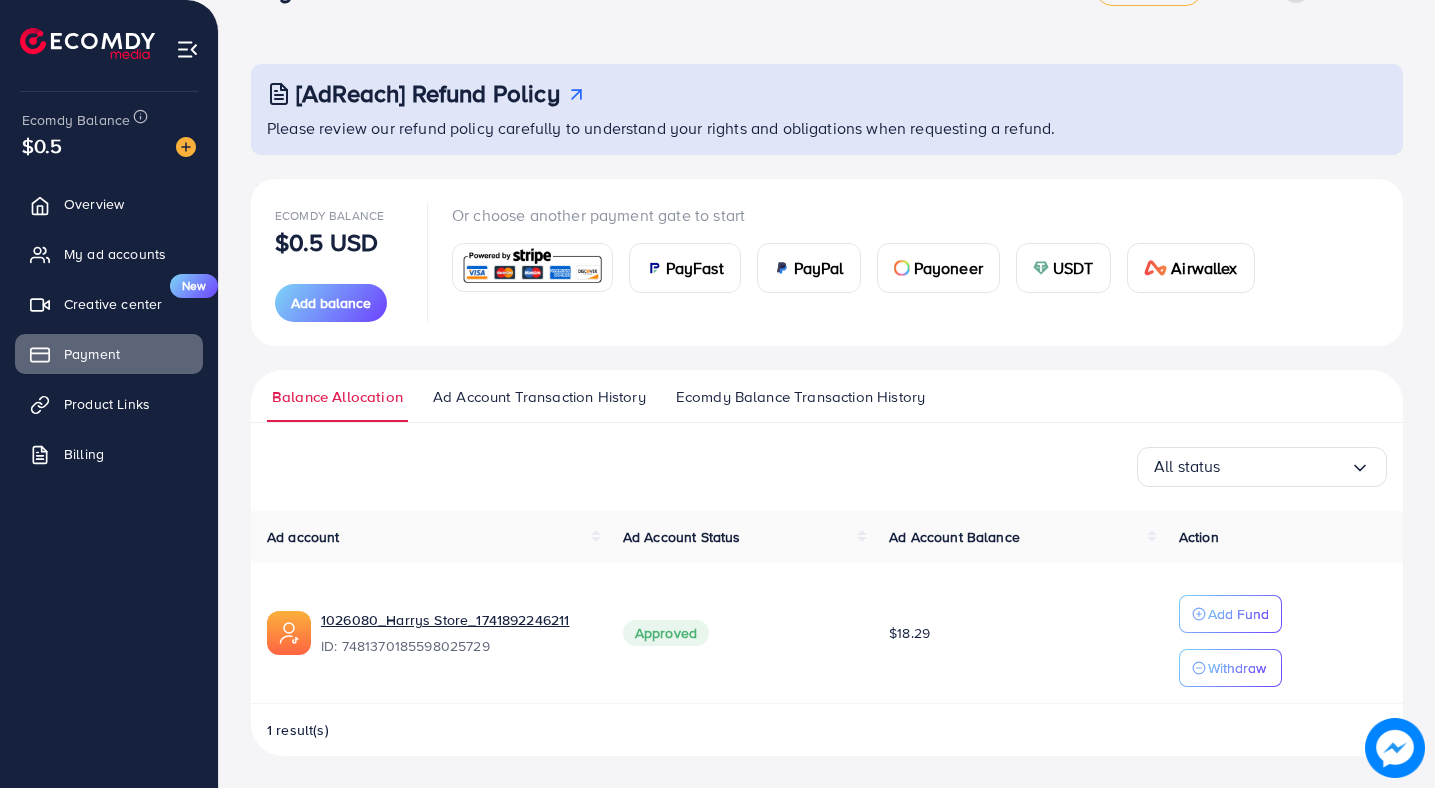 click on "Ad Account Transaction History" at bounding box center (539, 397) 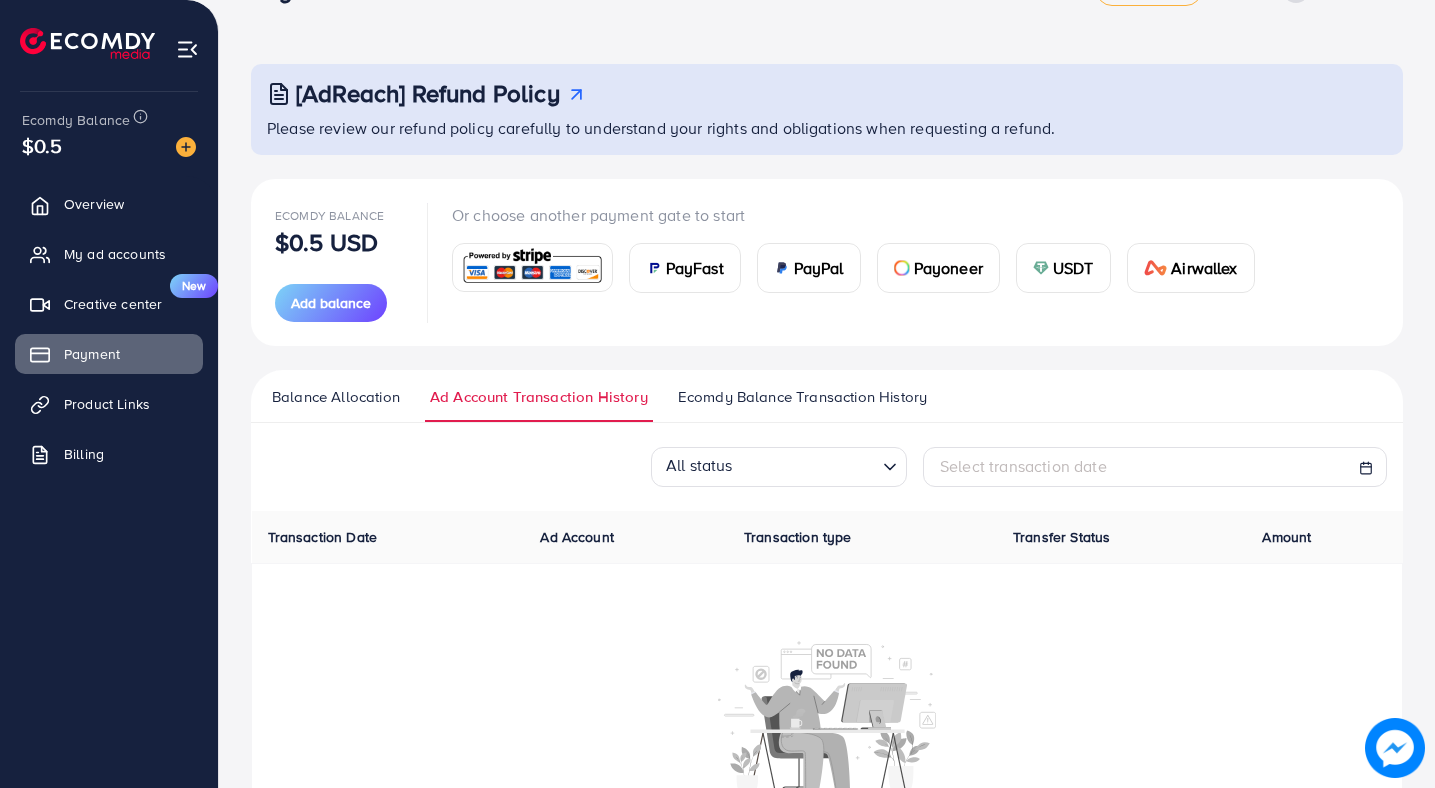 scroll, scrollTop: 0, scrollLeft: 0, axis: both 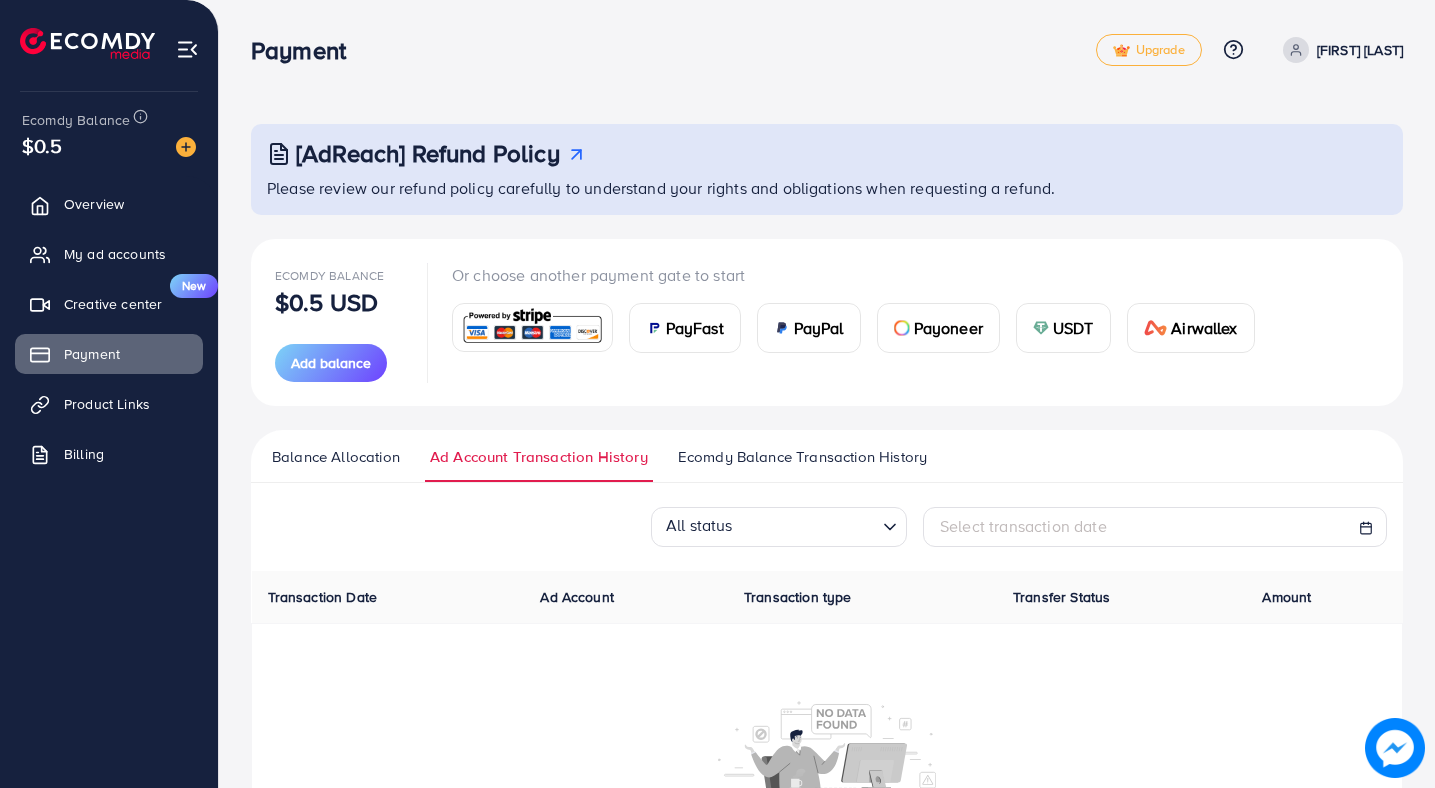 click on "Ecomdy Balance Transaction History" at bounding box center (802, 457) 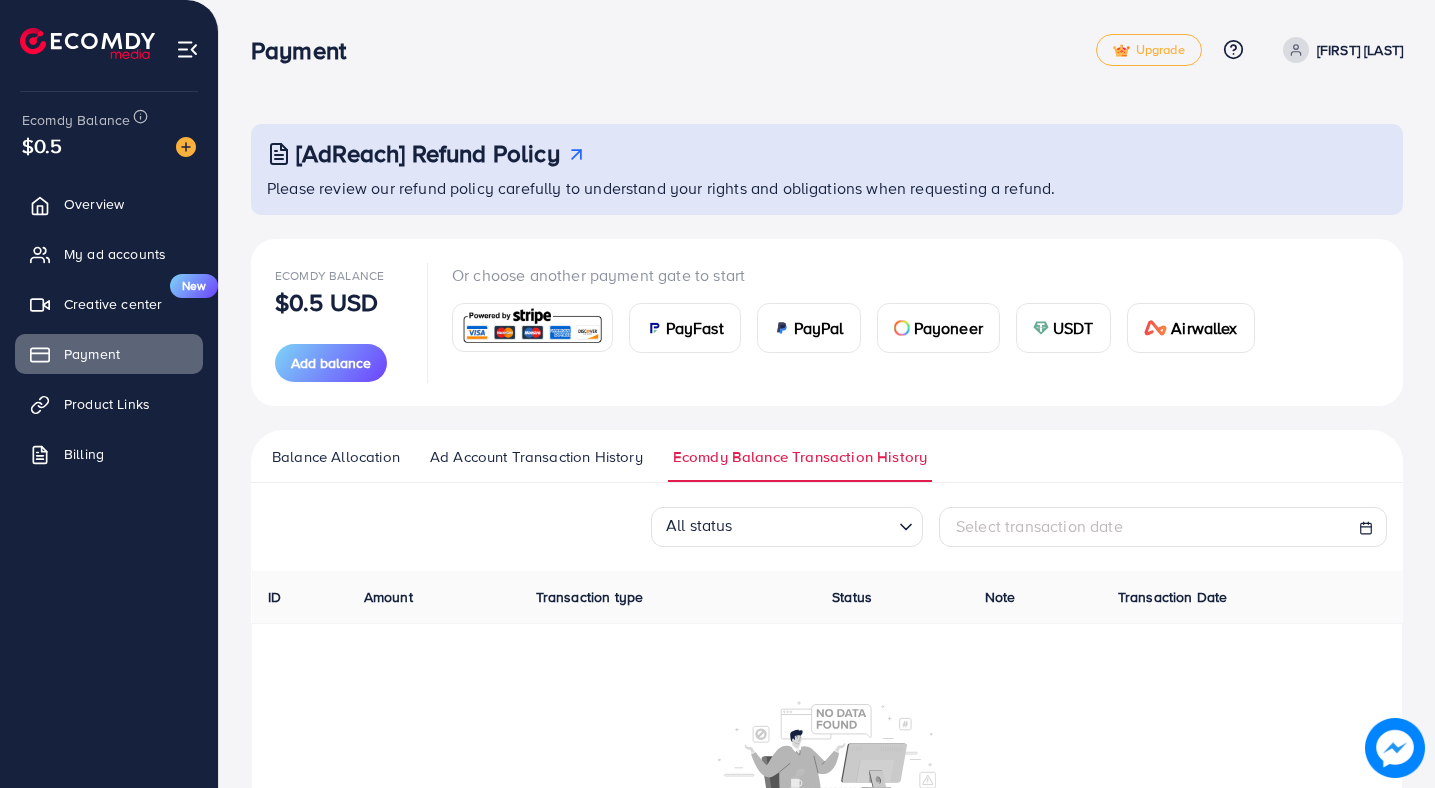 click on "Balance Allocation" at bounding box center (336, 464) 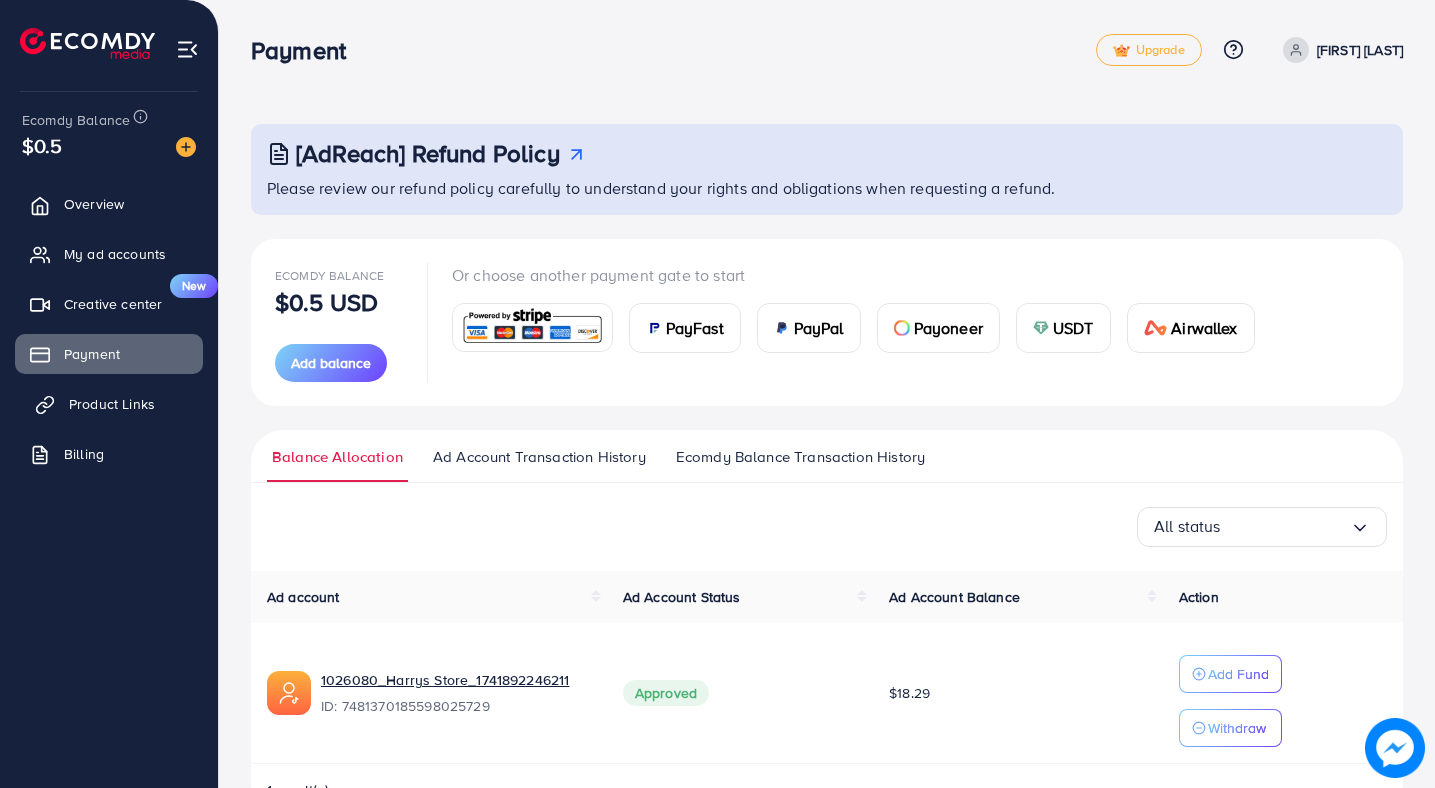 click on "Product Links" at bounding box center (112, 404) 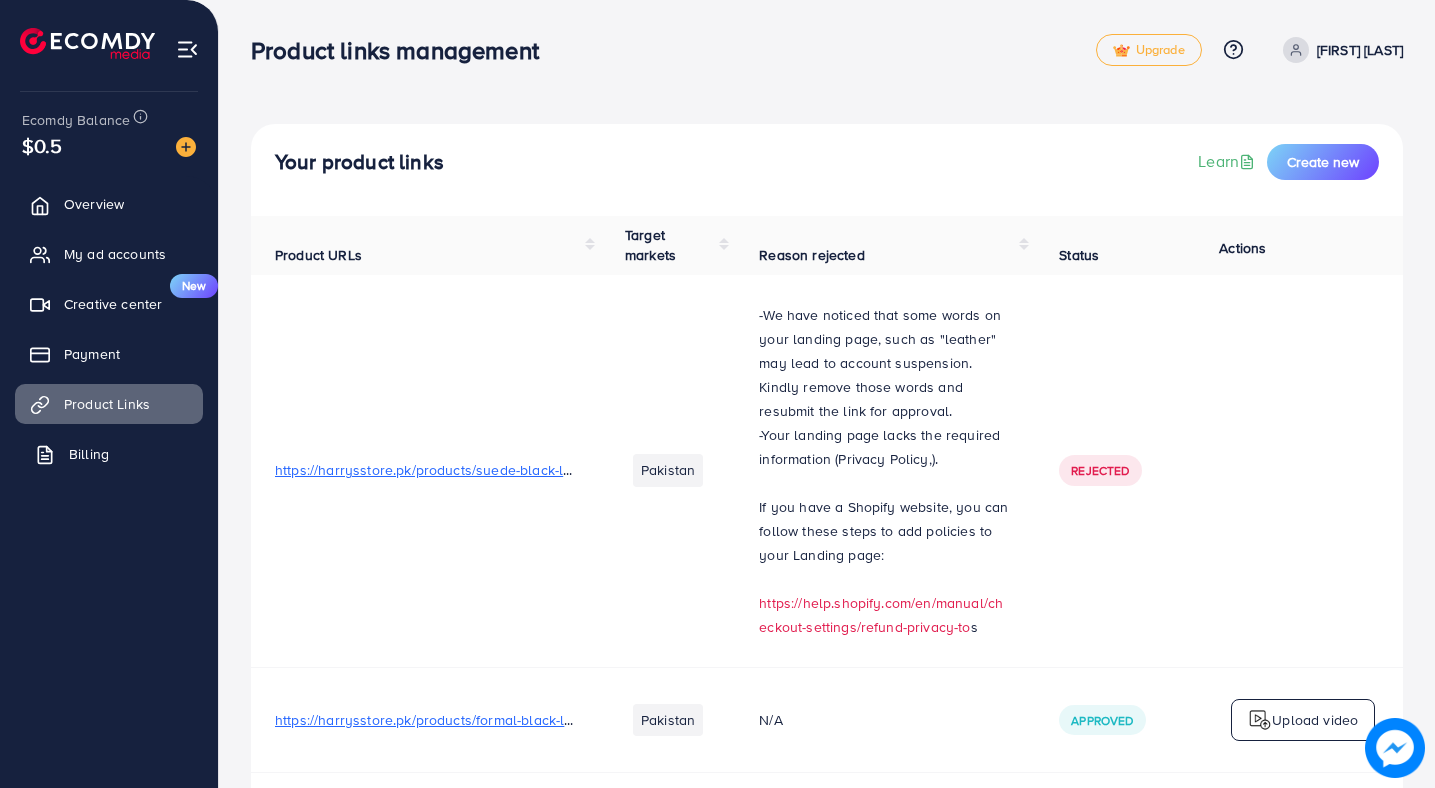 click on "Billing" at bounding box center (89, 454) 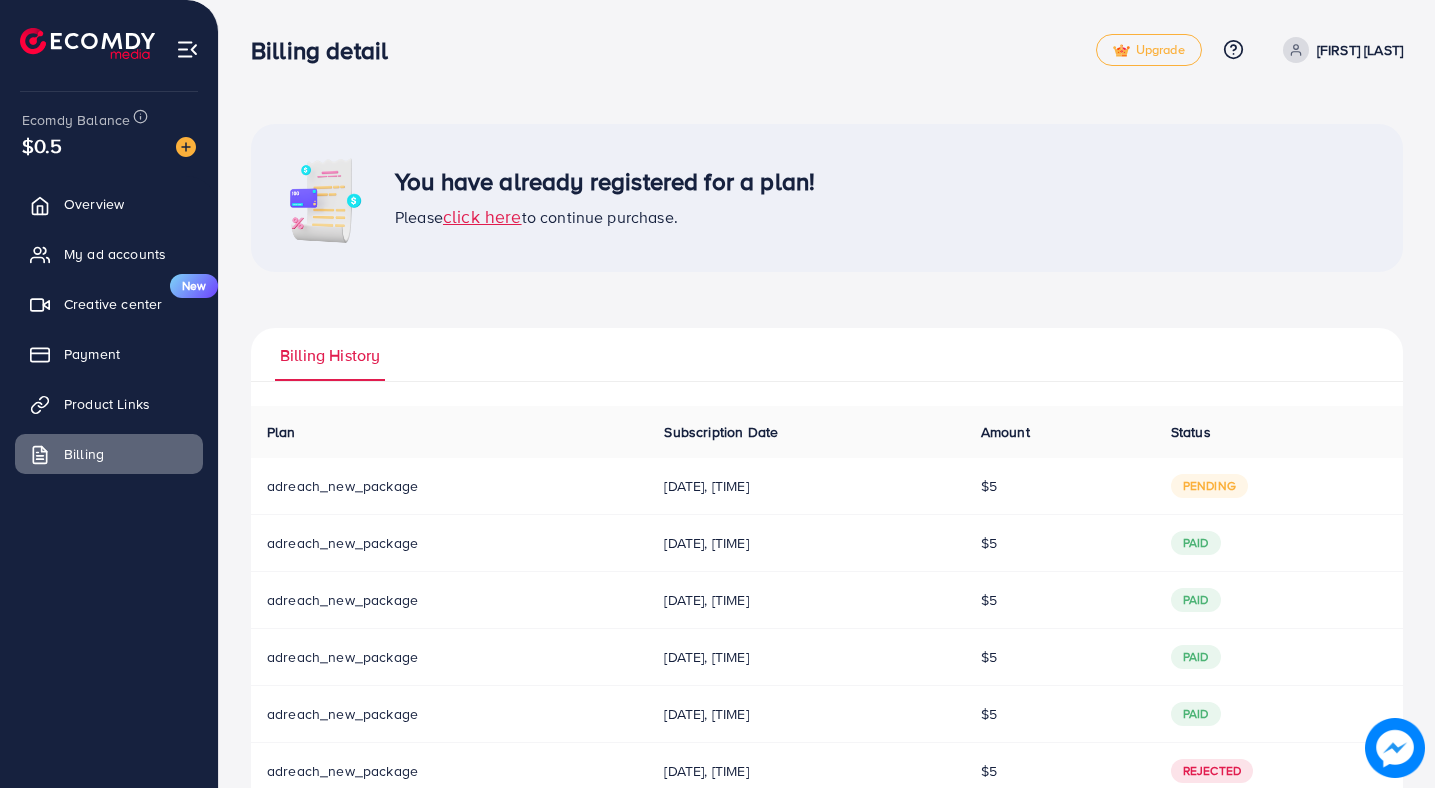 click on "click here" at bounding box center (482, 216) 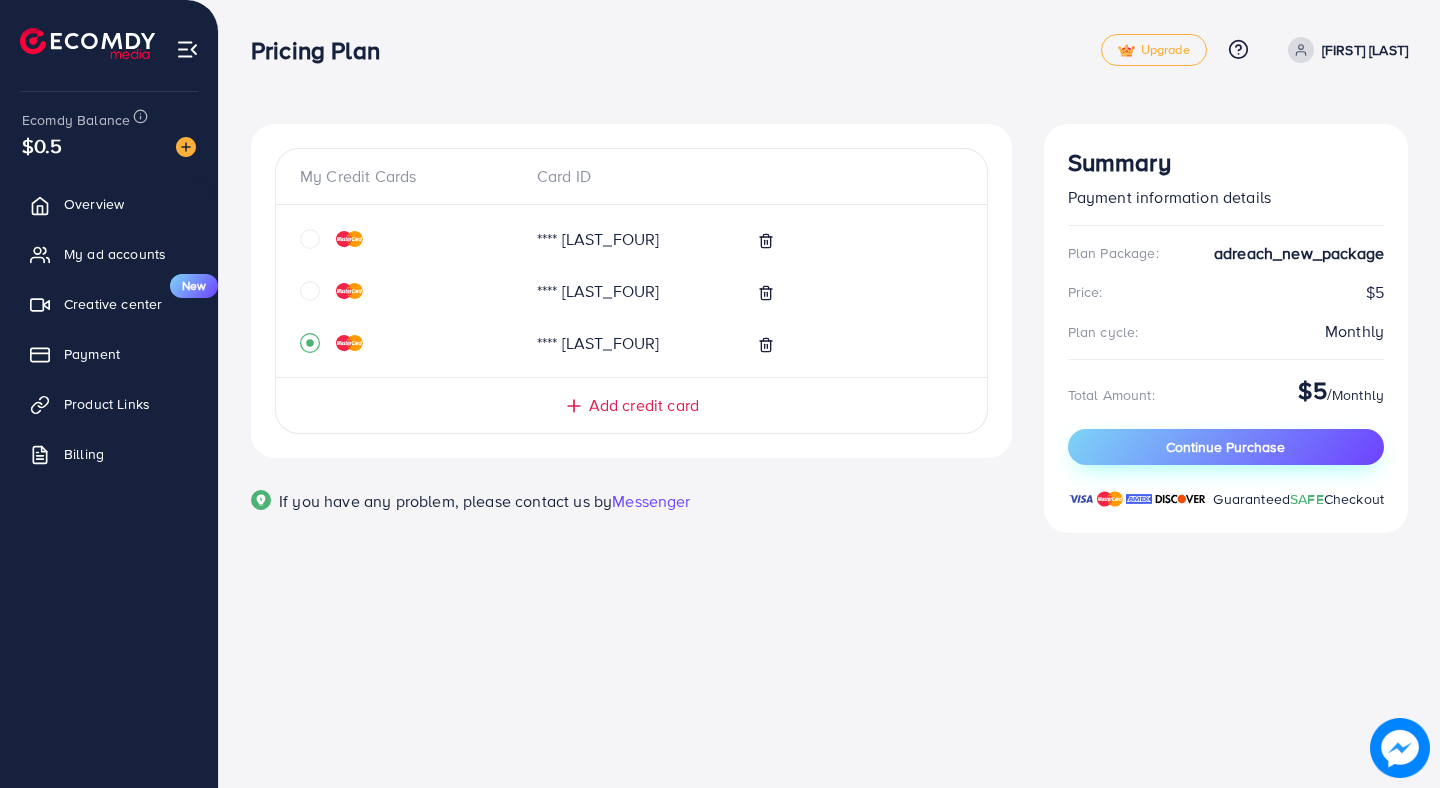click on "Continue Purchase" at bounding box center (1226, 447) 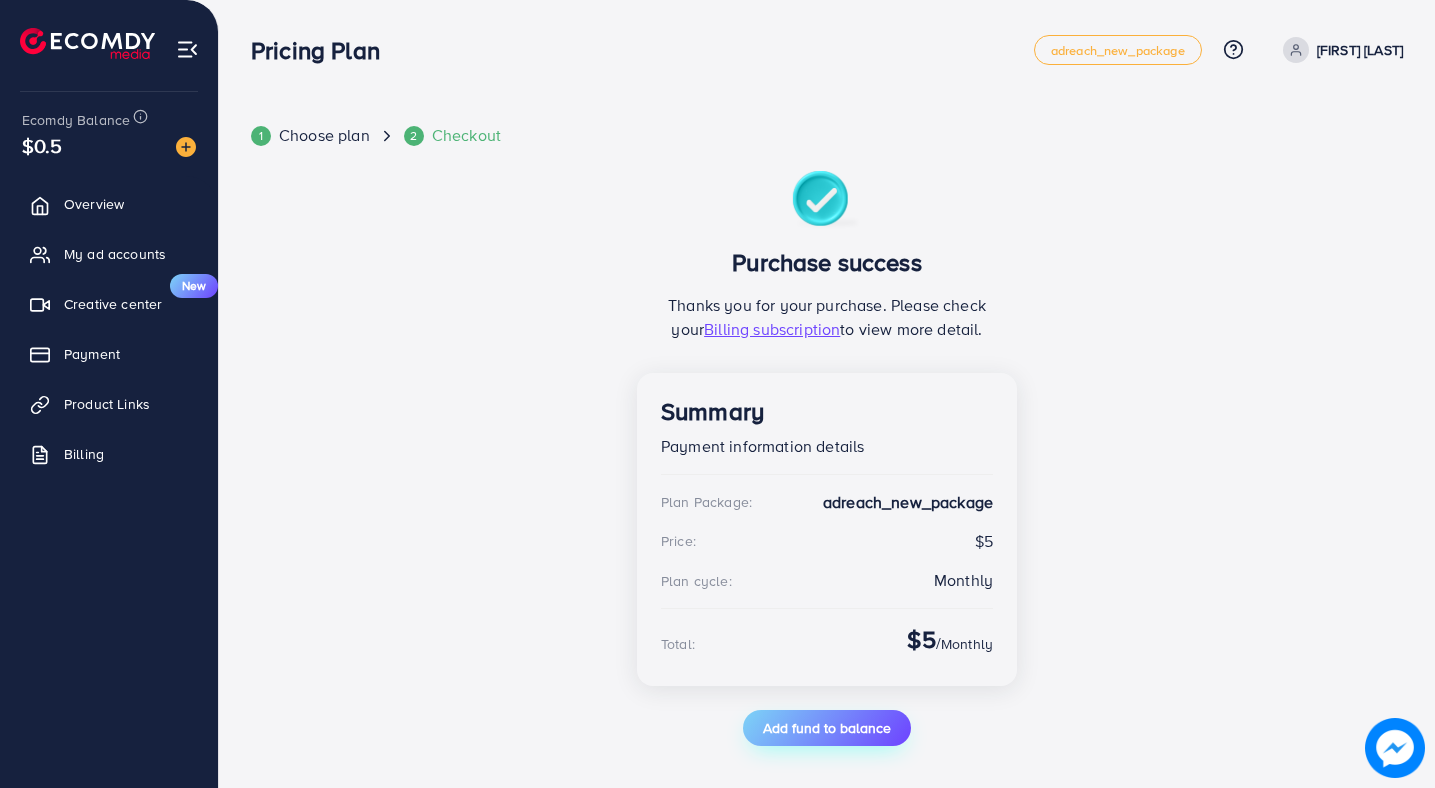 click on "Add fund to balance" at bounding box center (827, 728) 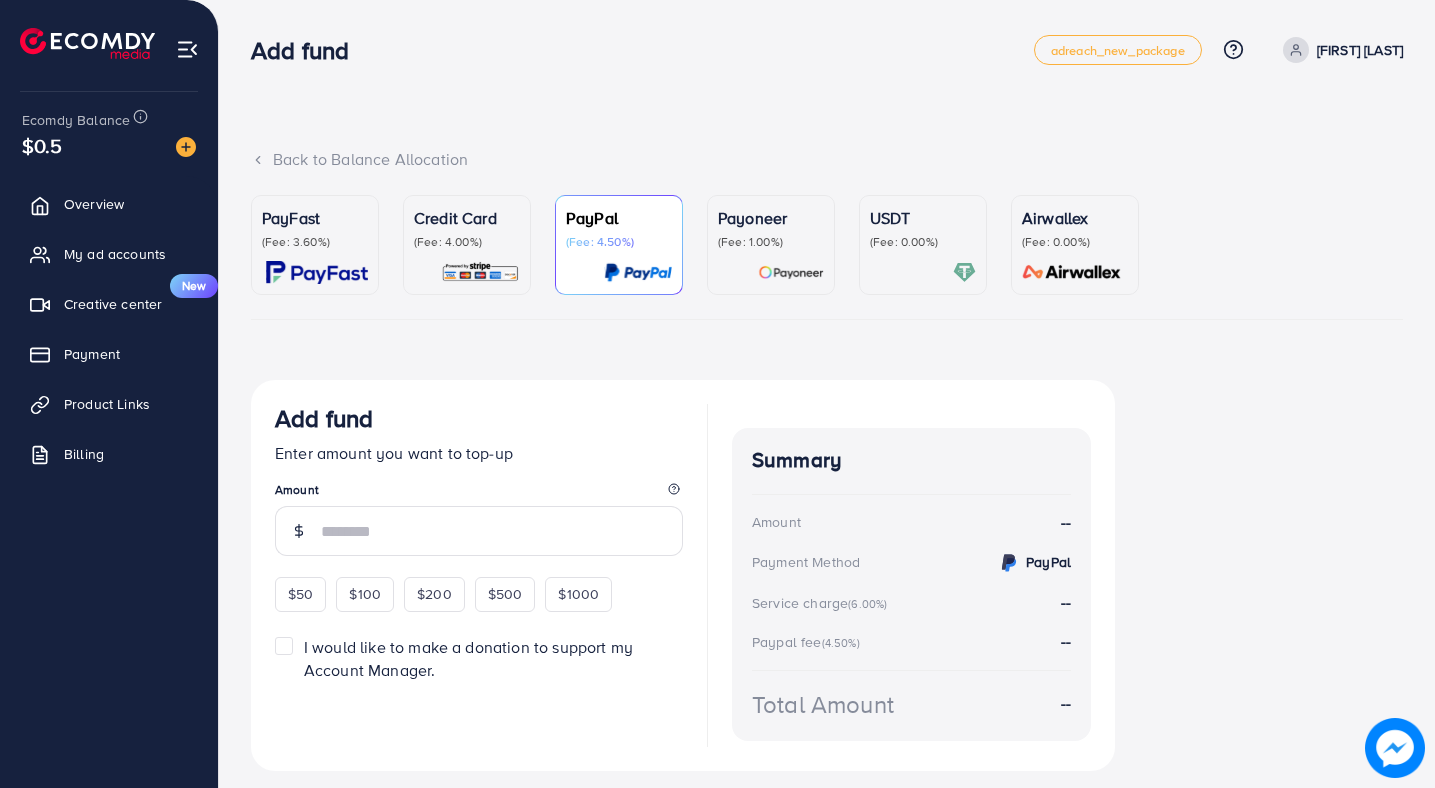 scroll, scrollTop: 2, scrollLeft: 0, axis: vertical 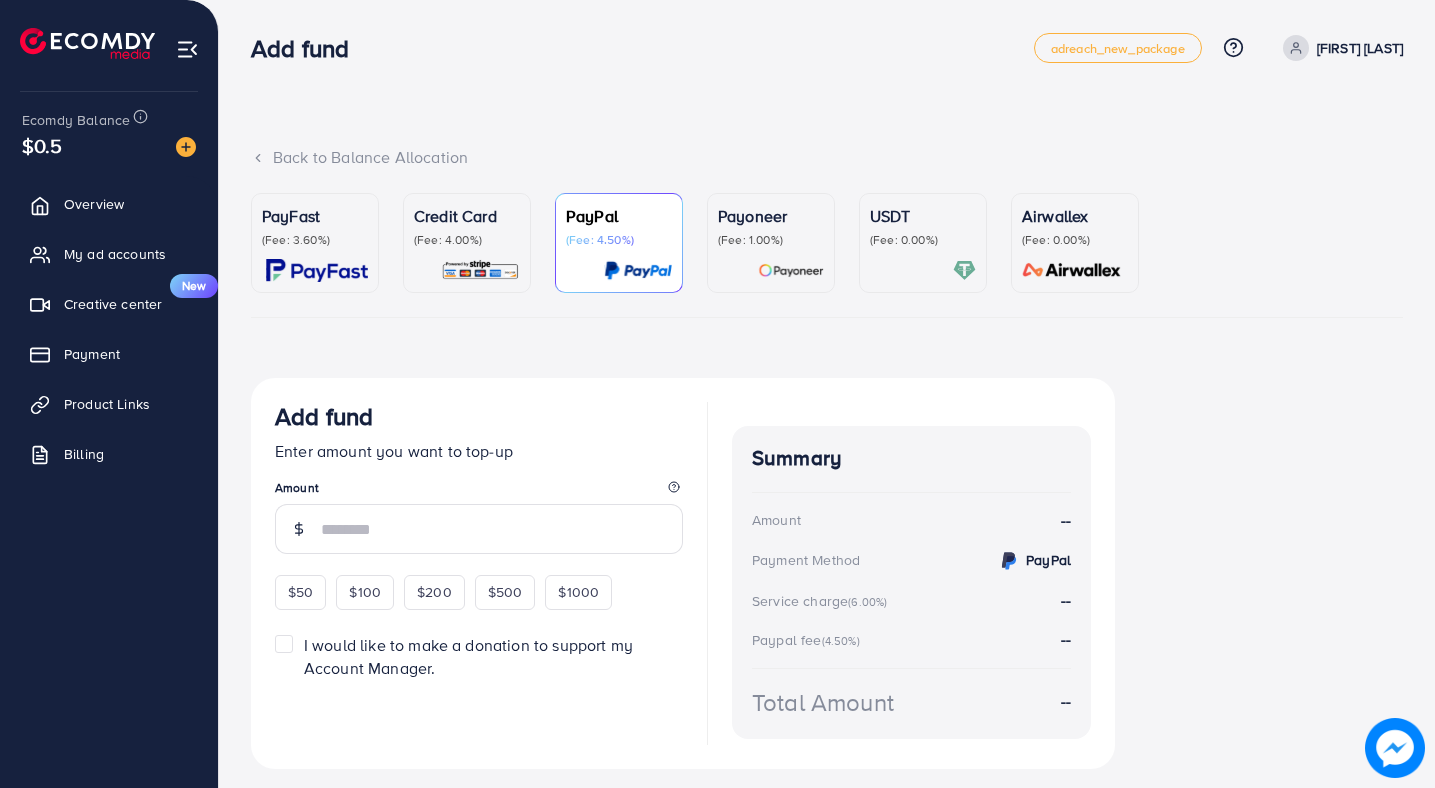 click on "PayFast" at bounding box center (315, 216) 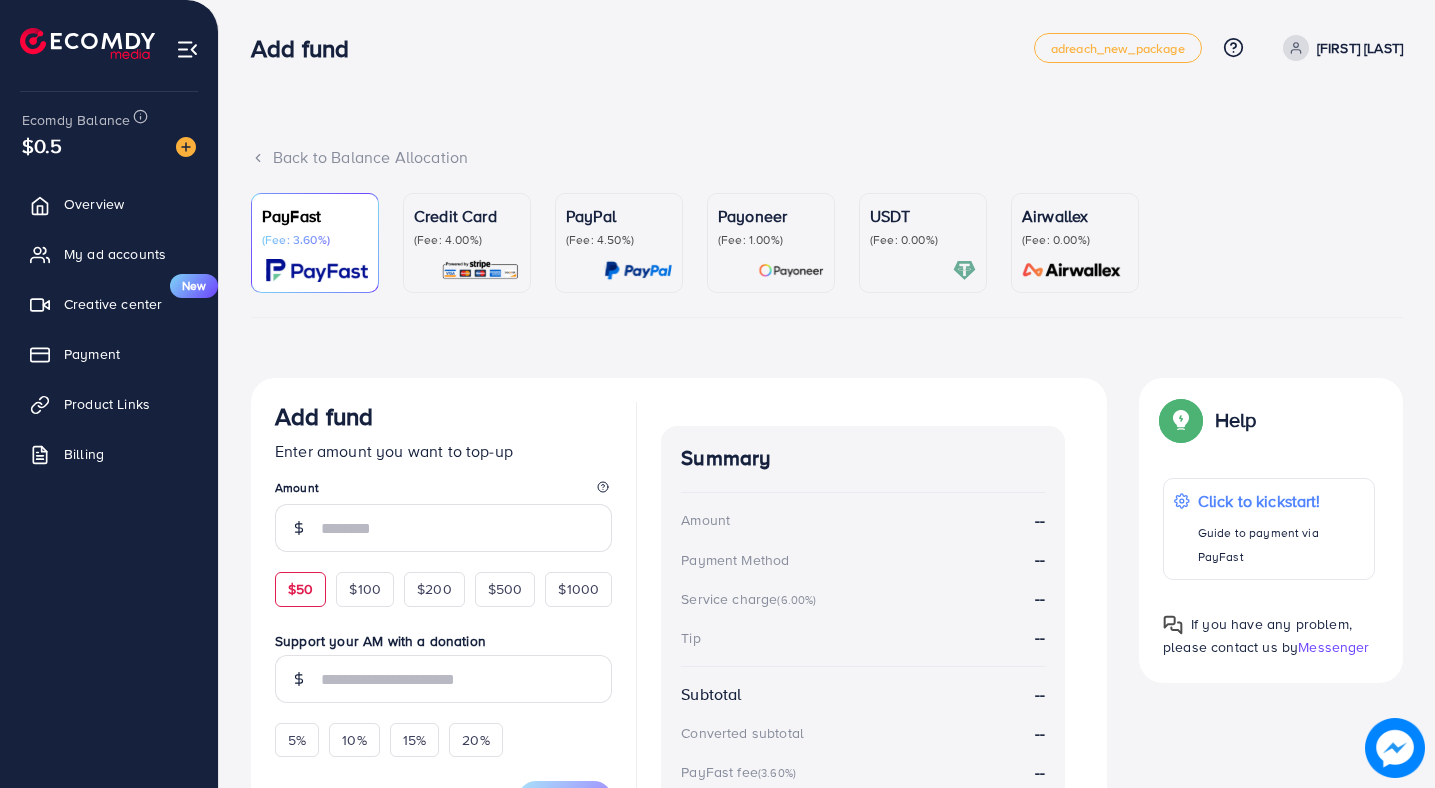 click on "$50" at bounding box center [300, 589] 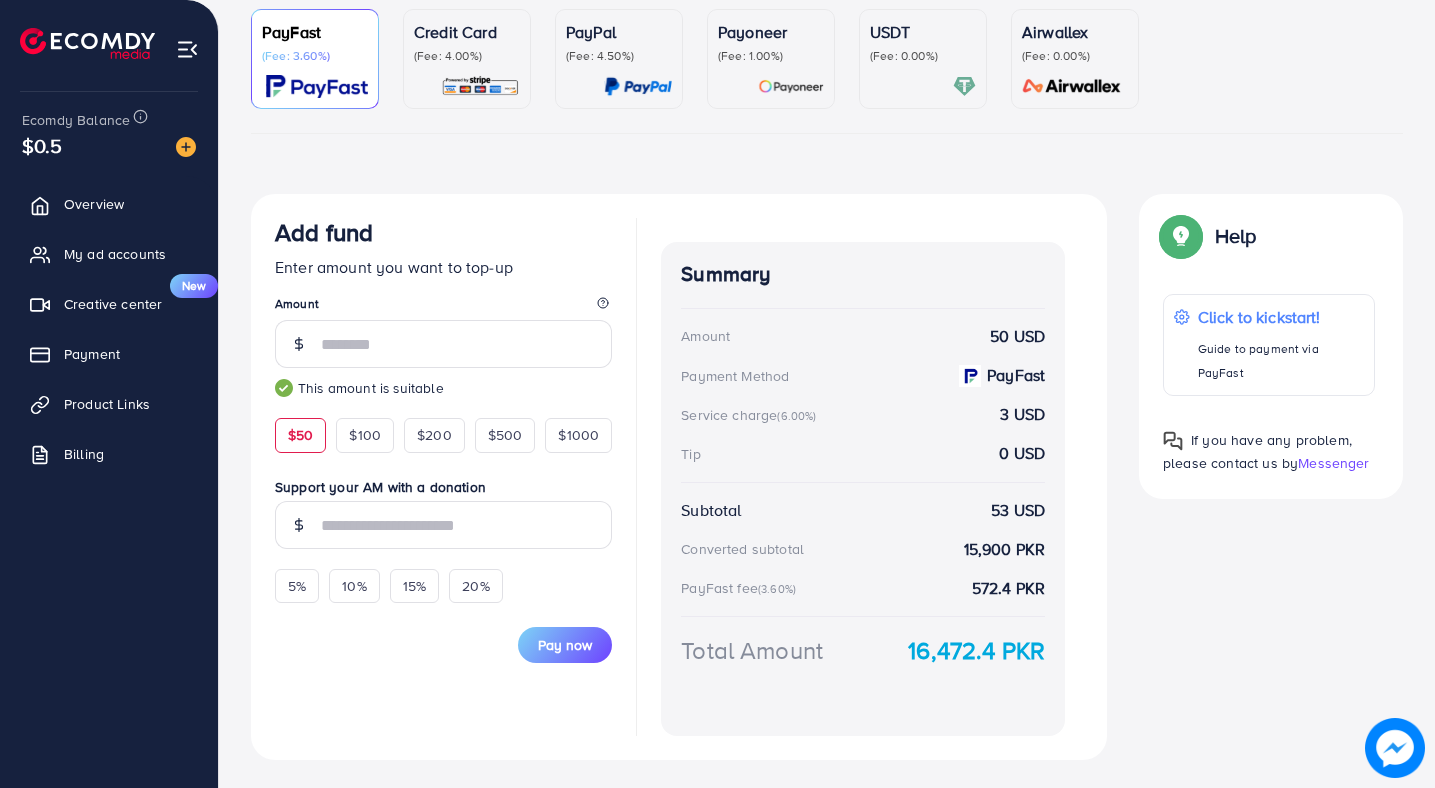 scroll, scrollTop: 230, scrollLeft: 0, axis: vertical 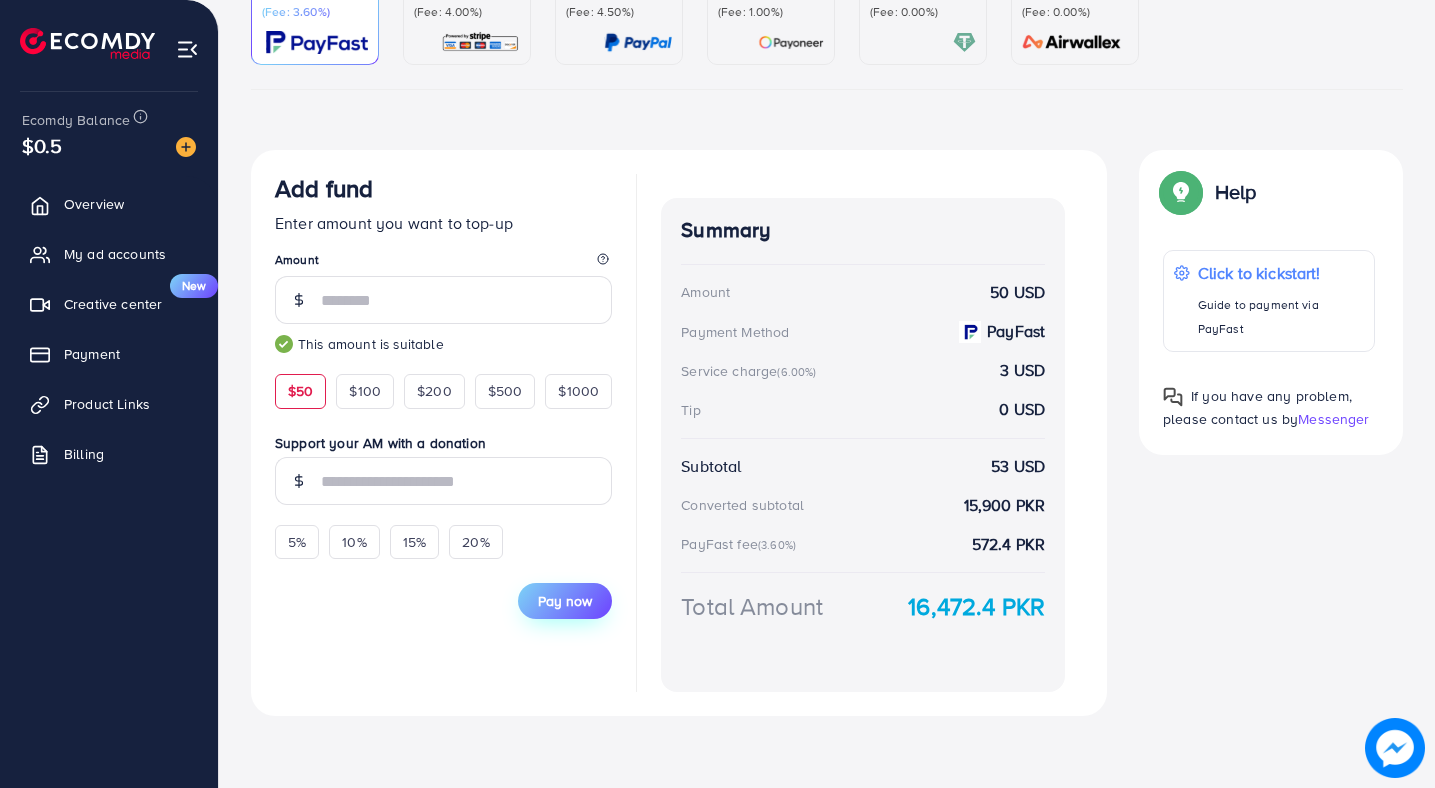 click on "Pay now" at bounding box center (565, 601) 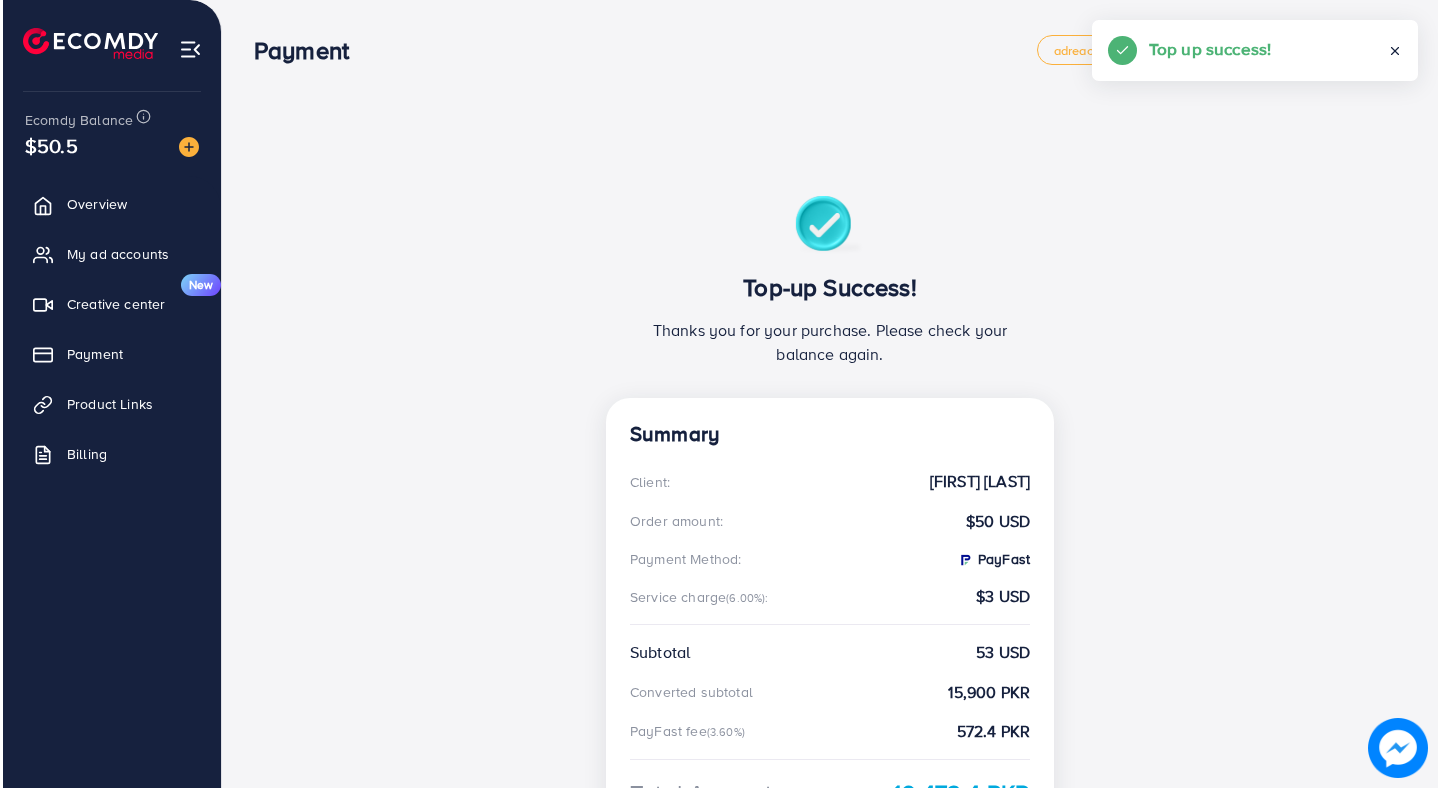 scroll, scrollTop: 0, scrollLeft: 0, axis: both 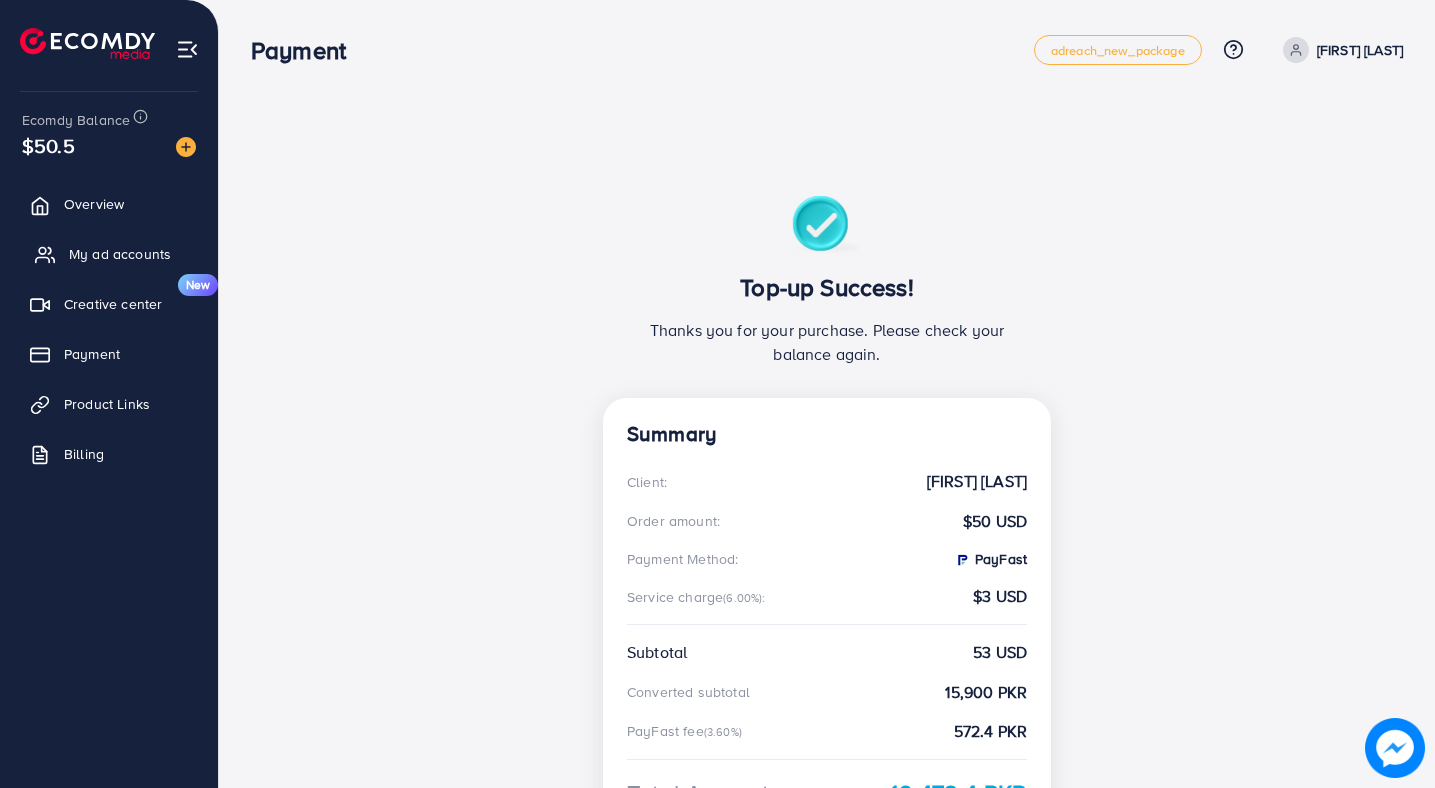 click on "My ad accounts" at bounding box center (109, 254) 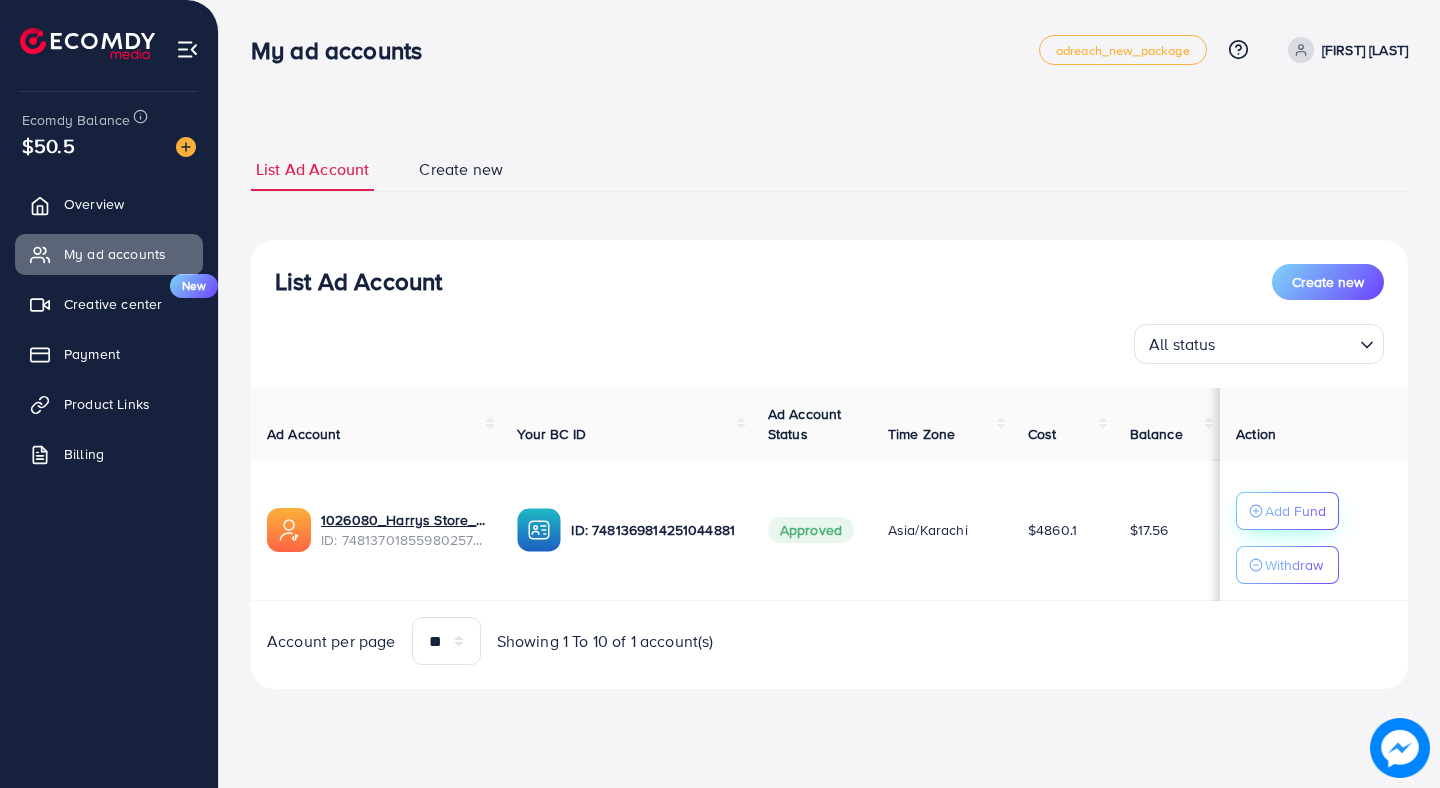 click 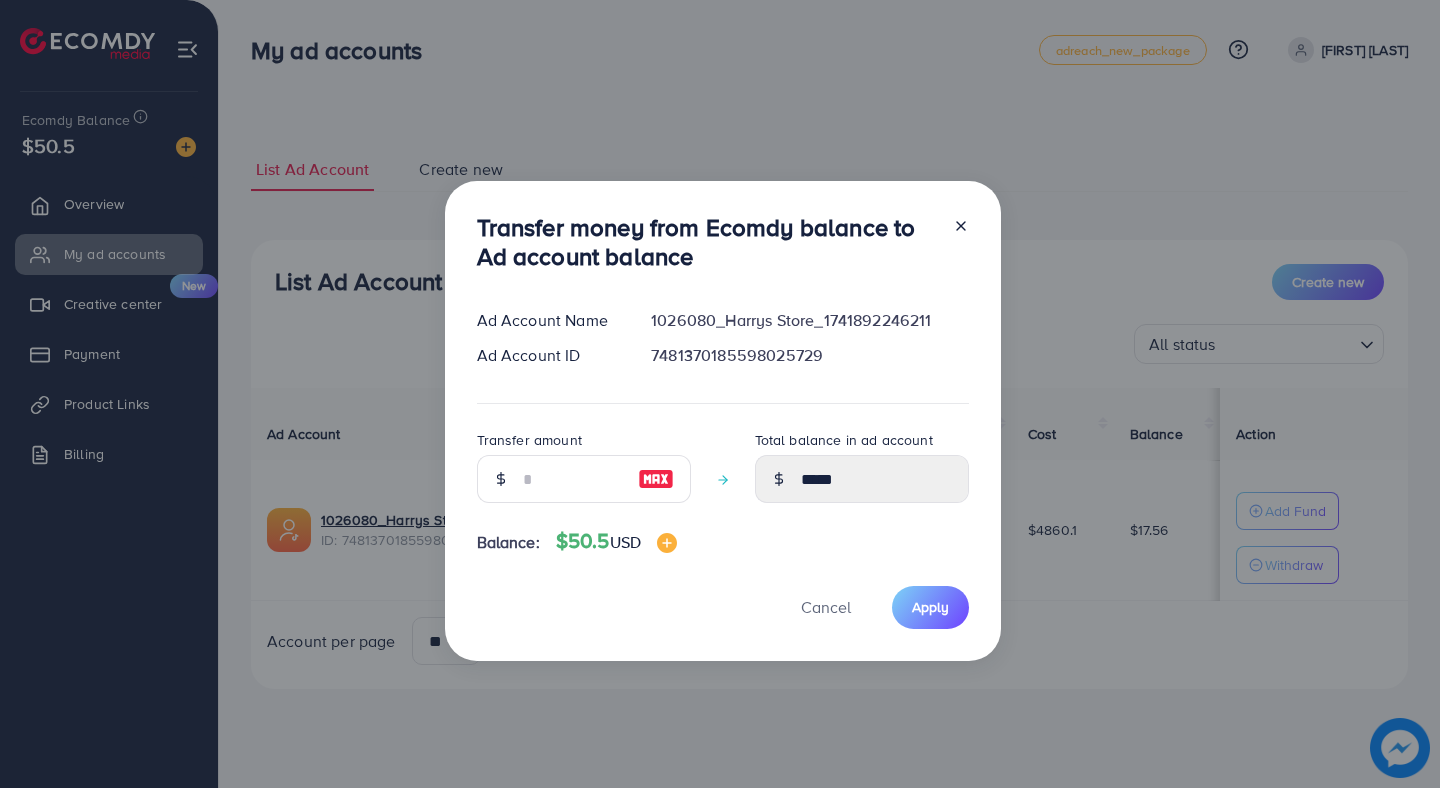click at bounding box center (656, 479) 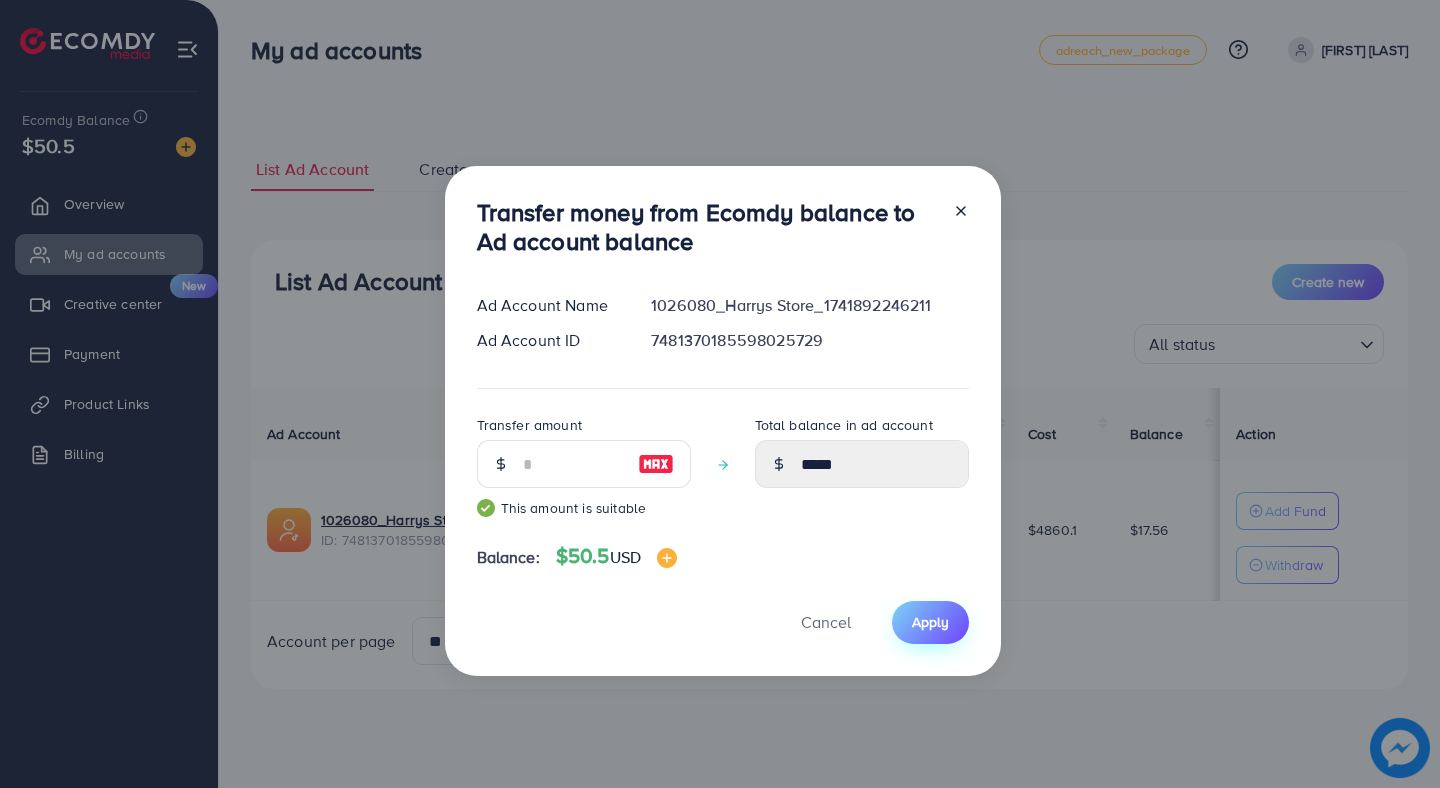 click on "Apply" at bounding box center [930, 622] 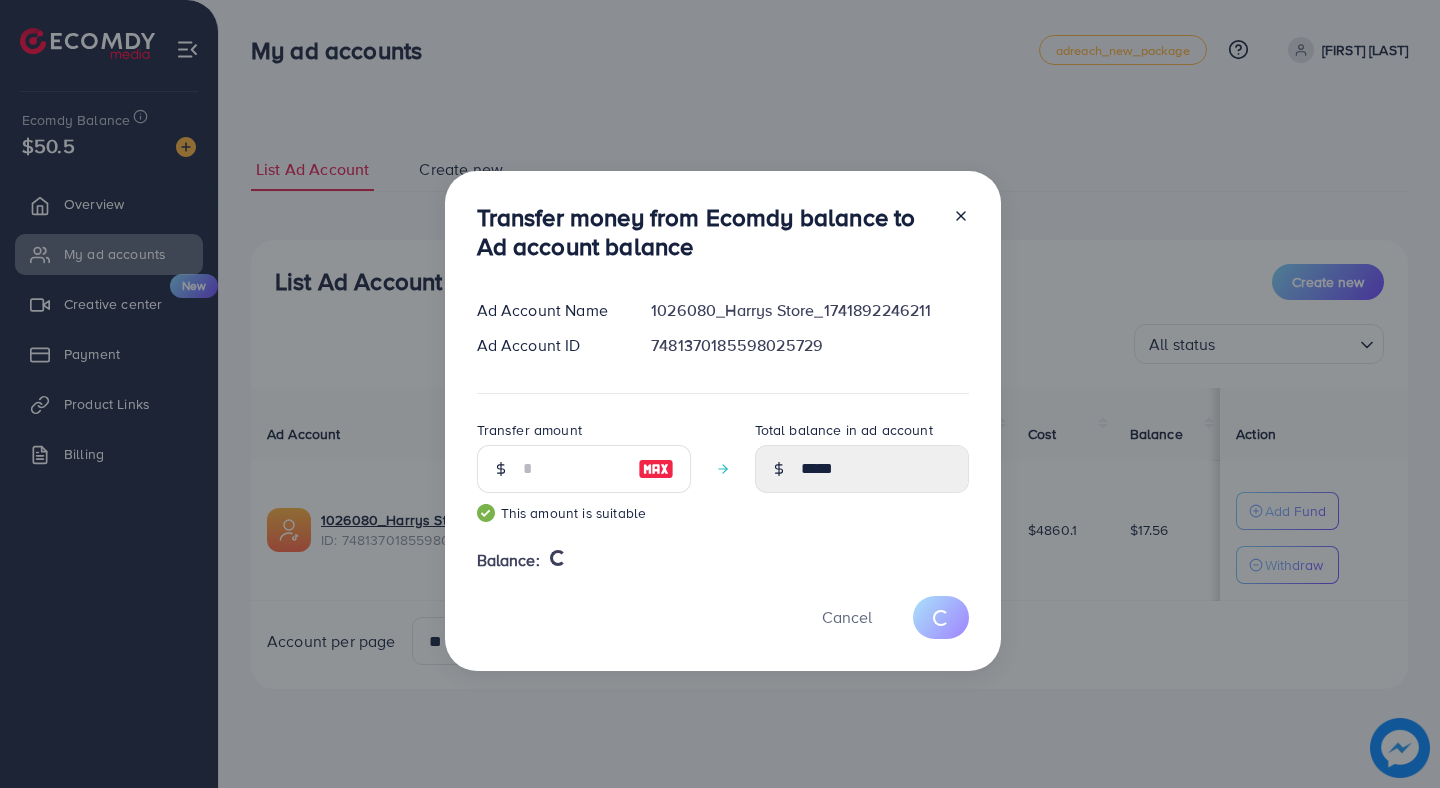 type 